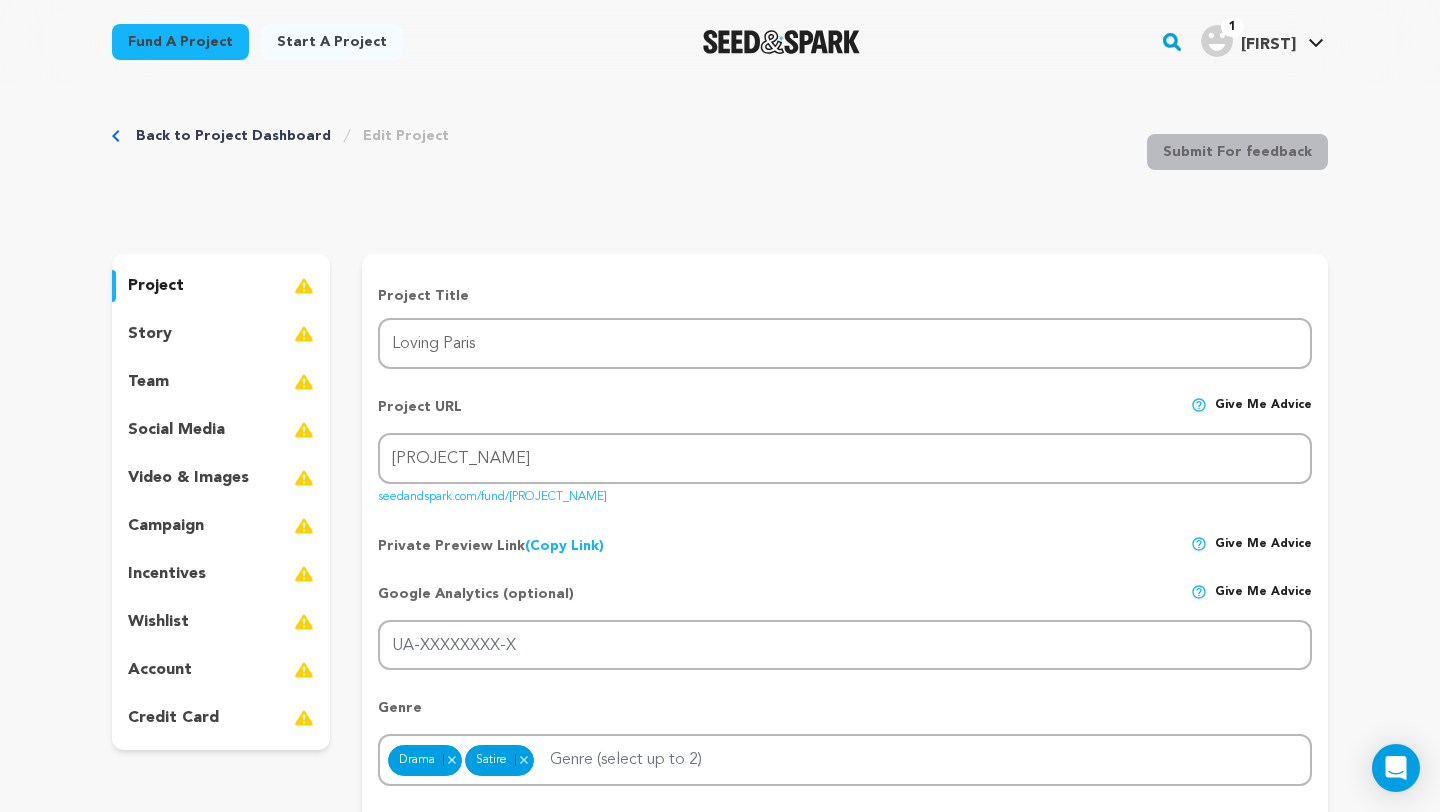 scroll, scrollTop: 0, scrollLeft: 0, axis: both 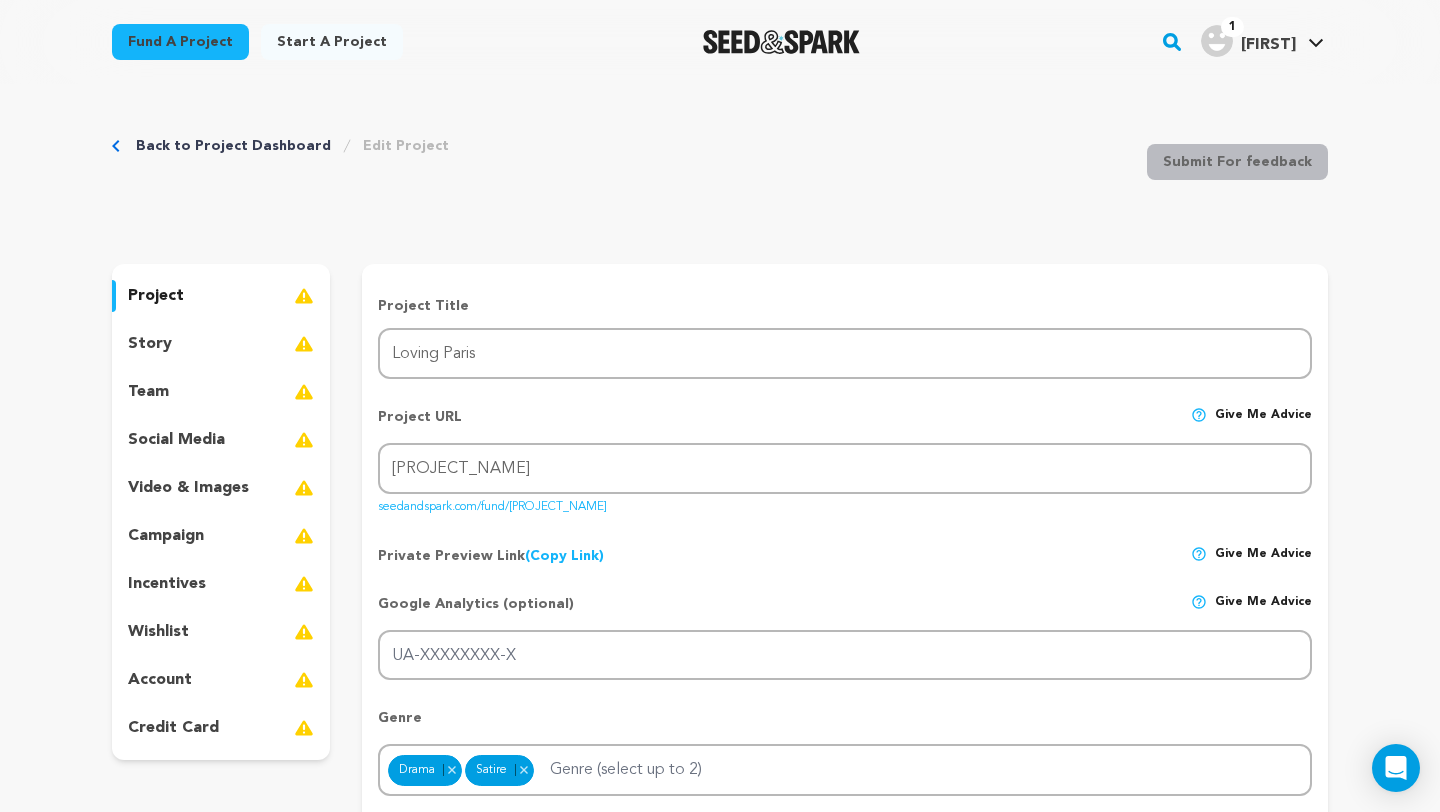 click on "story" at bounding box center [150, 344] 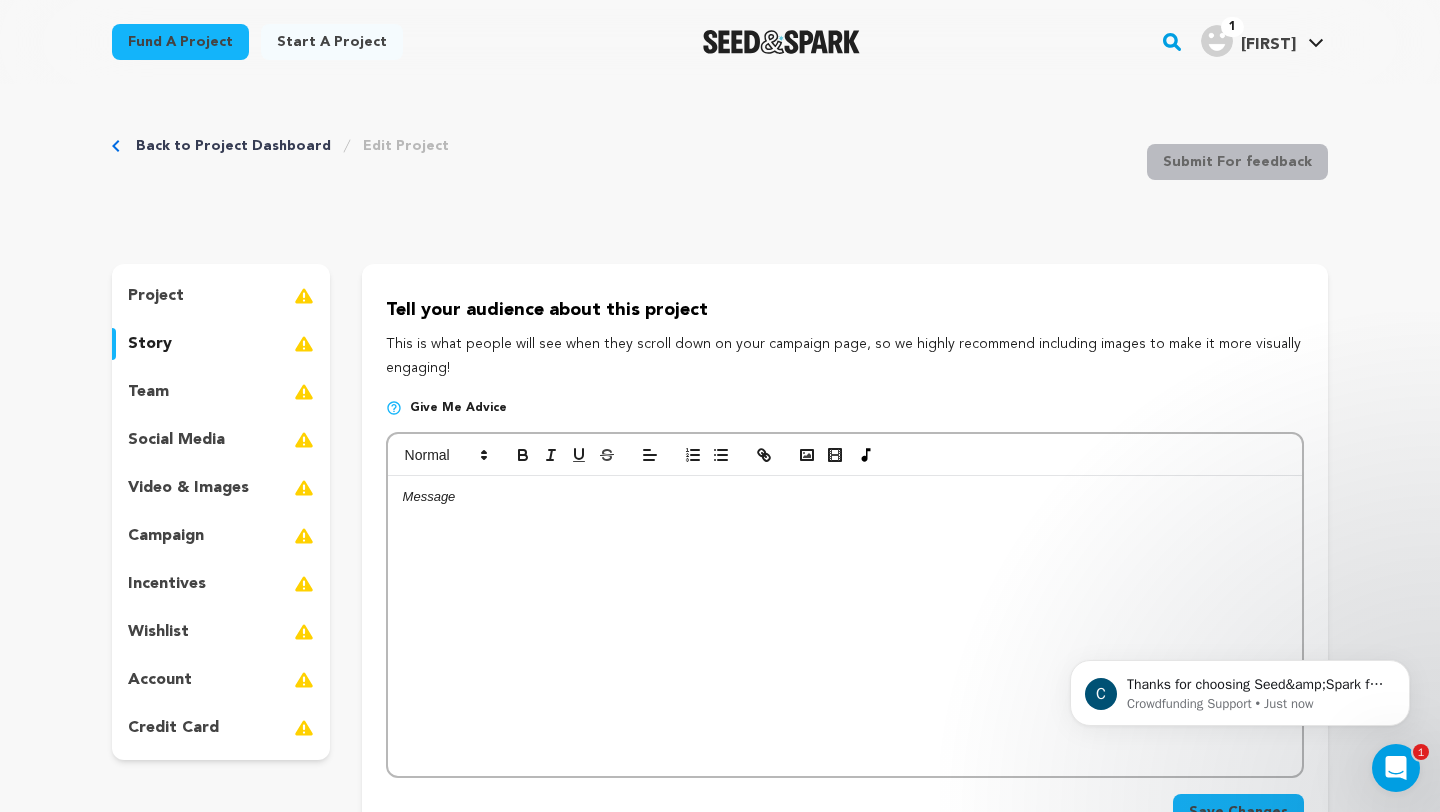 scroll, scrollTop: 0, scrollLeft: 0, axis: both 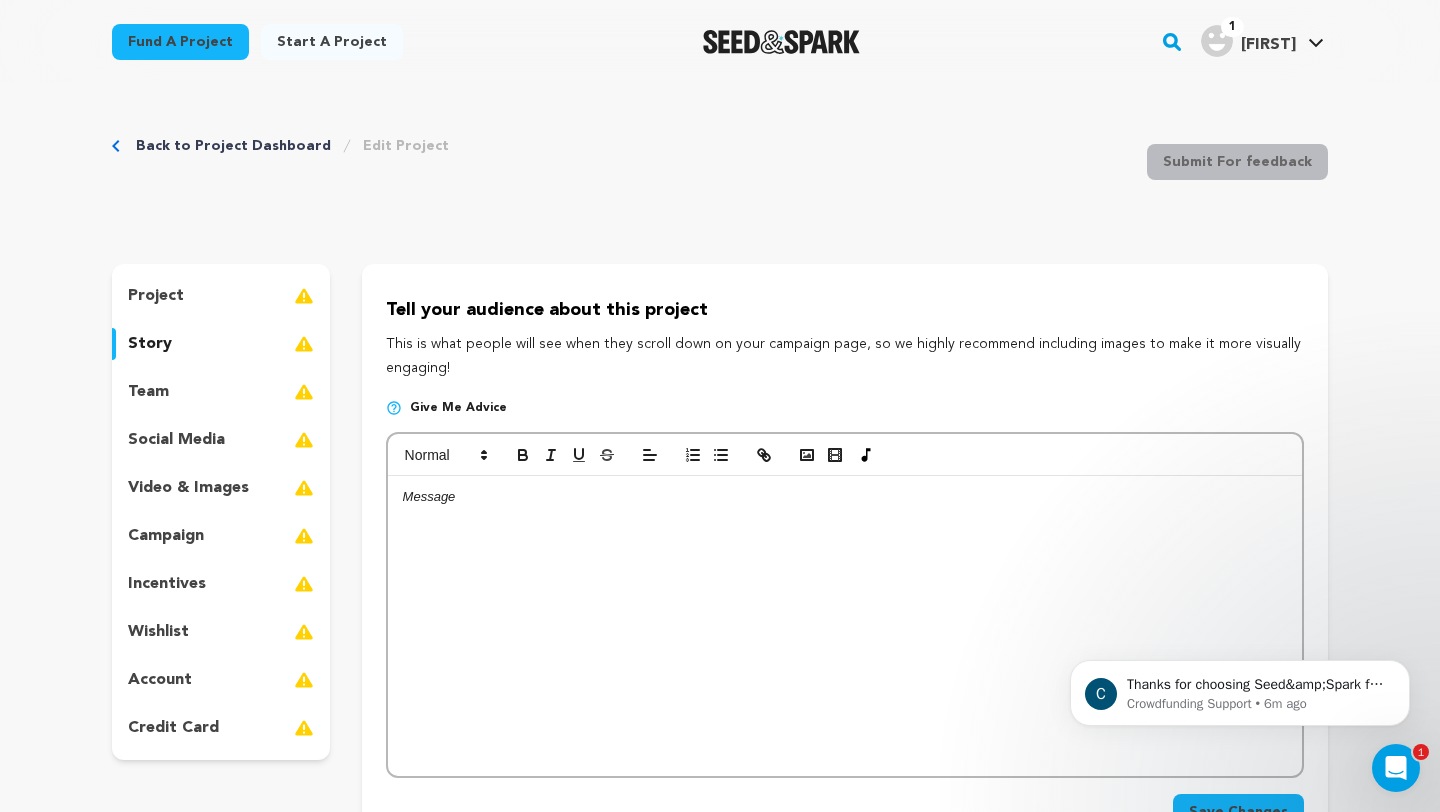 click on "team" at bounding box center (148, 392) 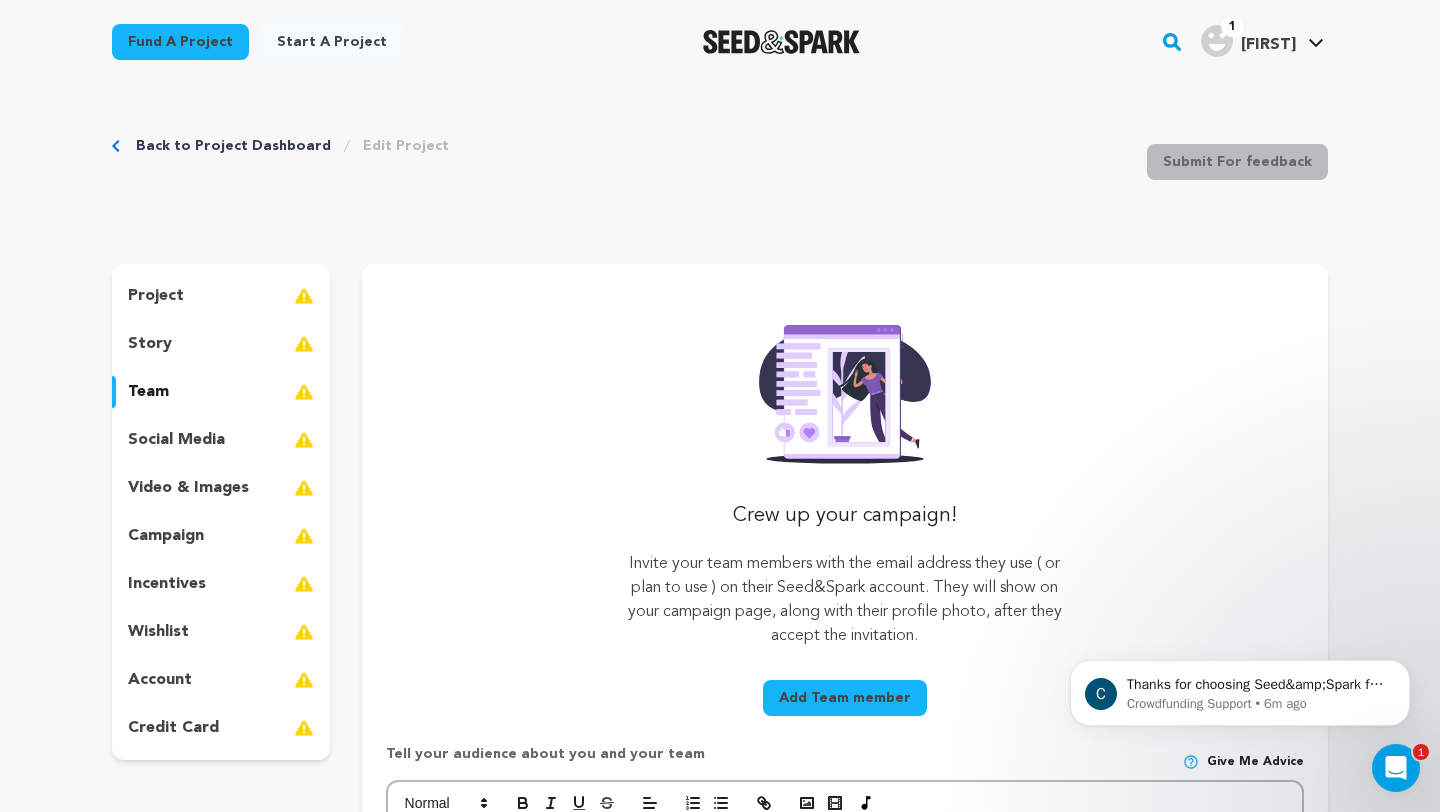 click on "social media" at bounding box center [176, 440] 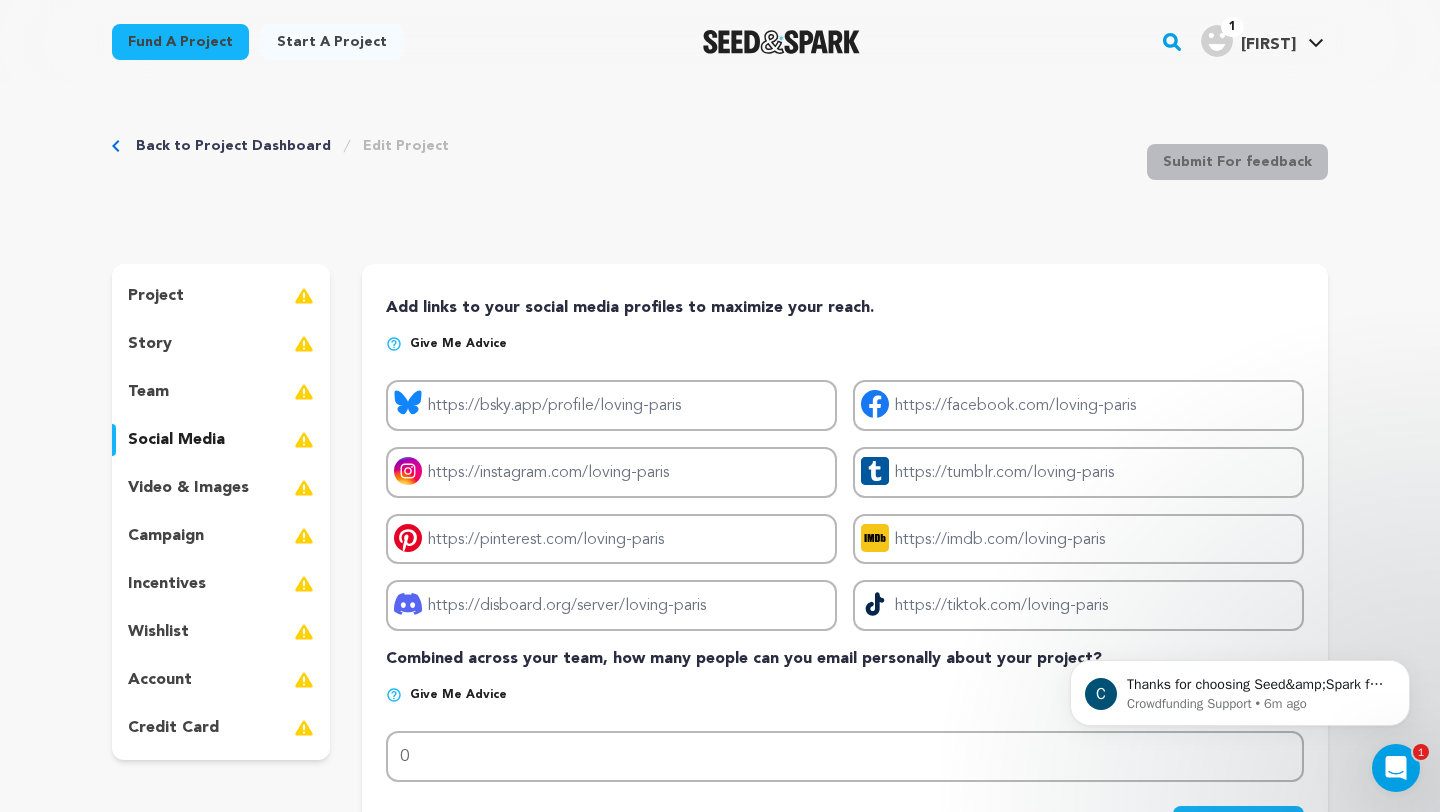 click on "video & images" at bounding box center (188, 488) 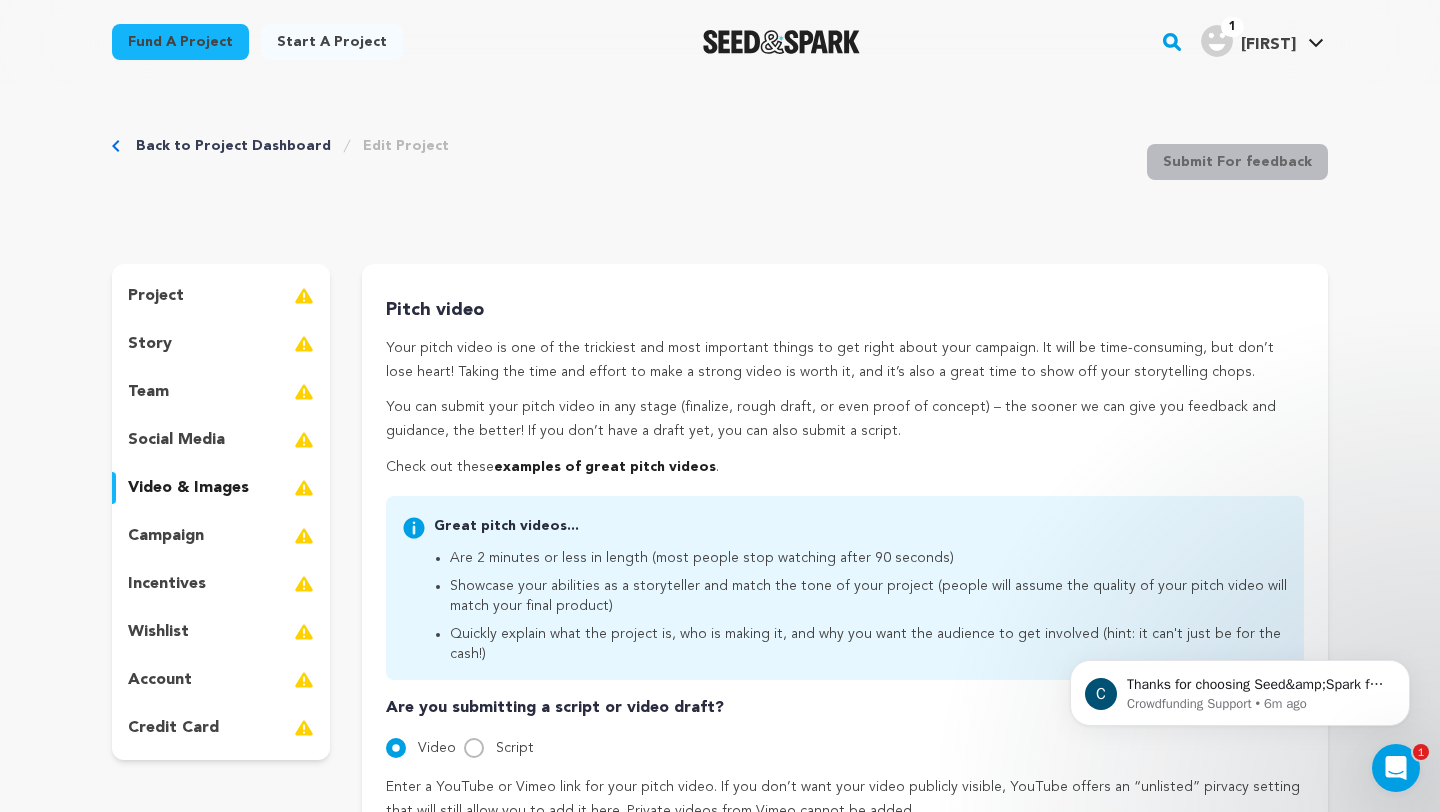 click on "campaign" at bounding box center [166, 536] 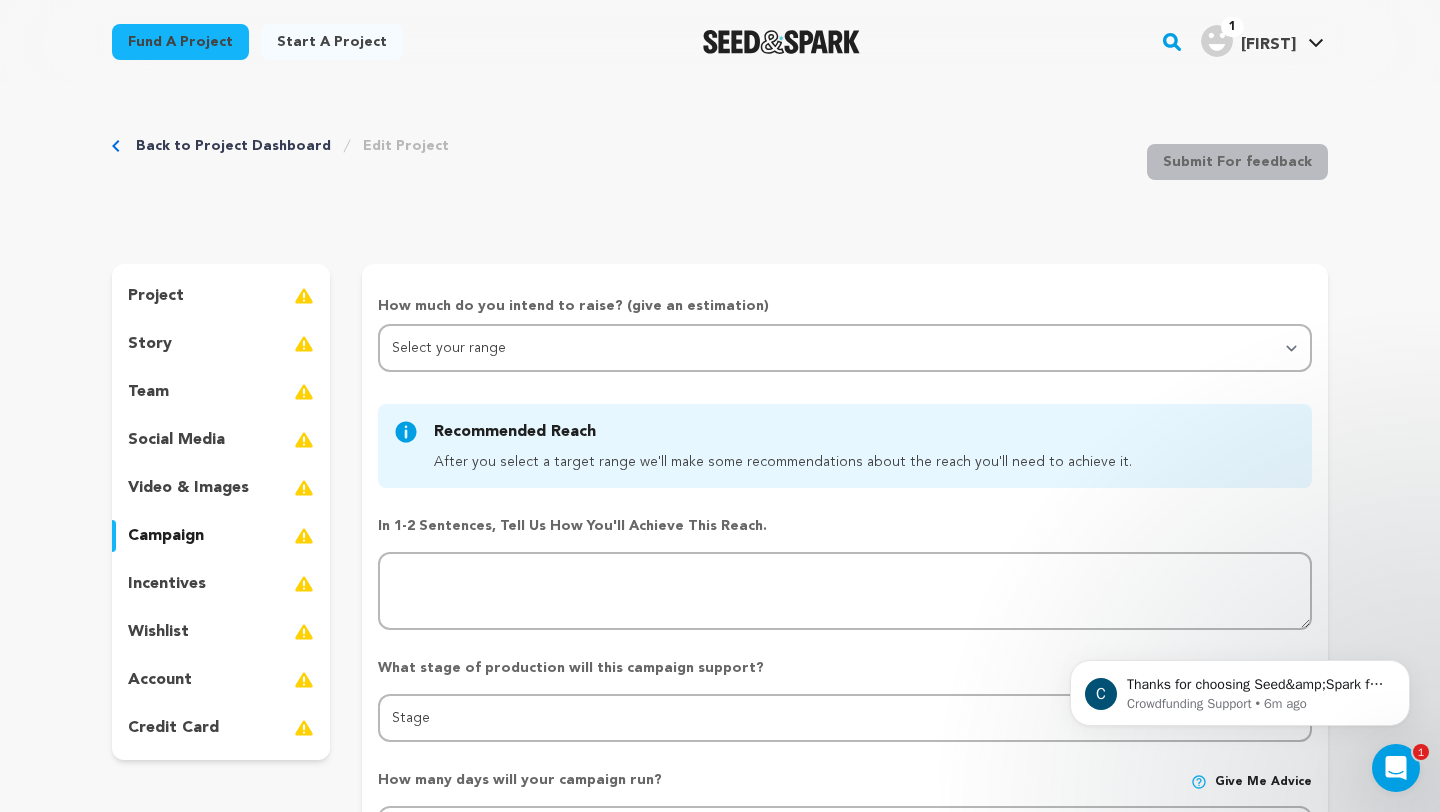 click on "incentives" at bounding box center (167, 584) 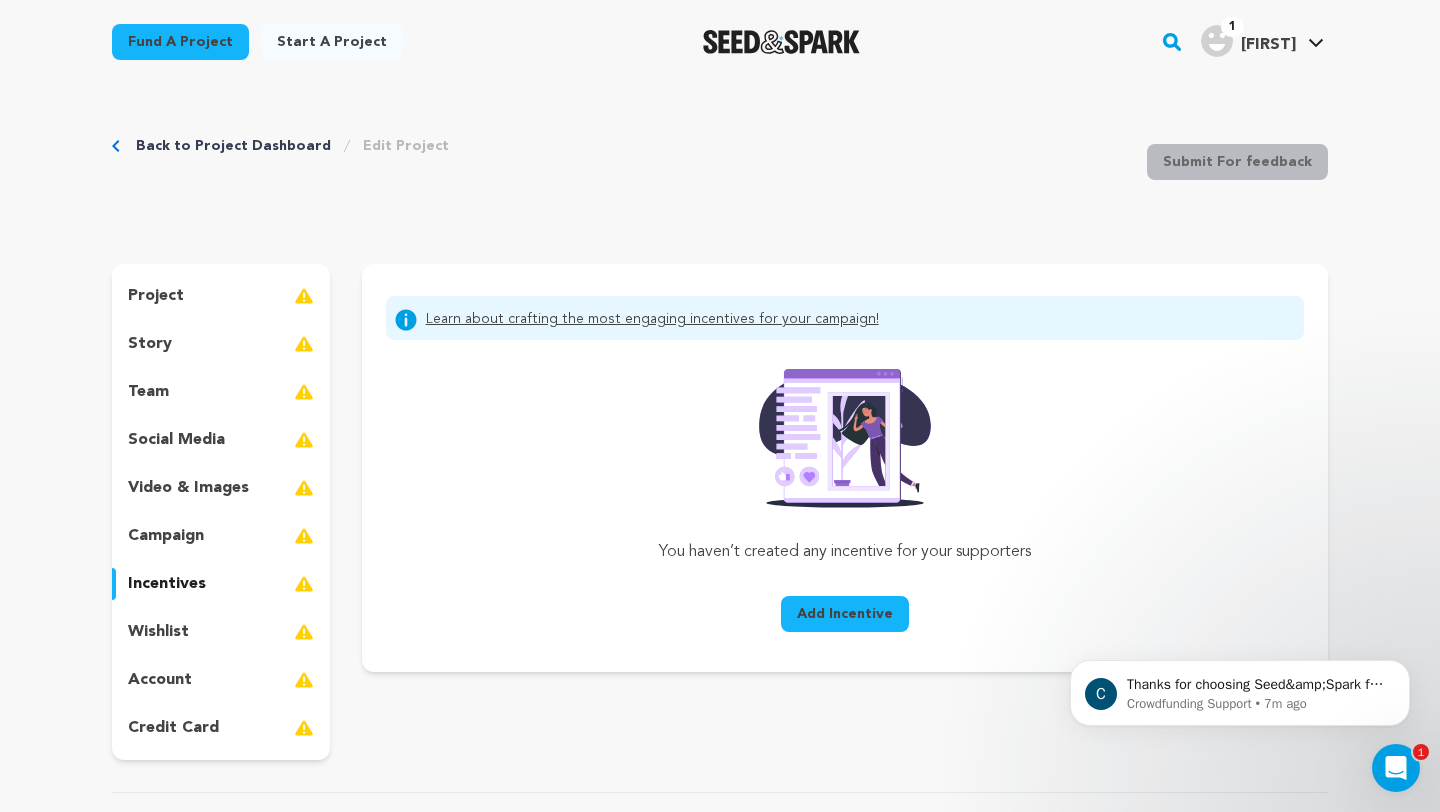 click on "wishlist" at bounding box center [221, 632] 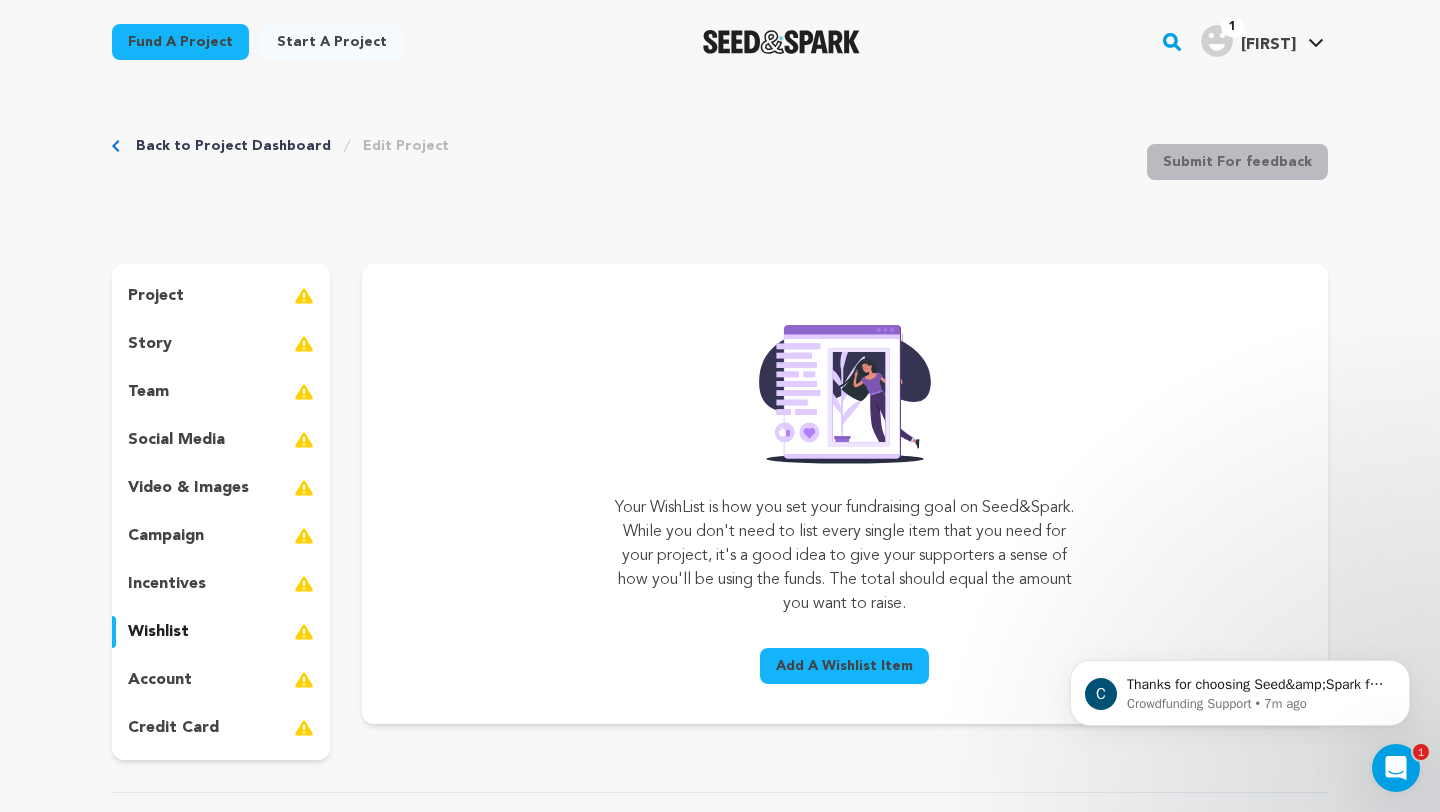 click on "account" at bounding box center (221, 680) 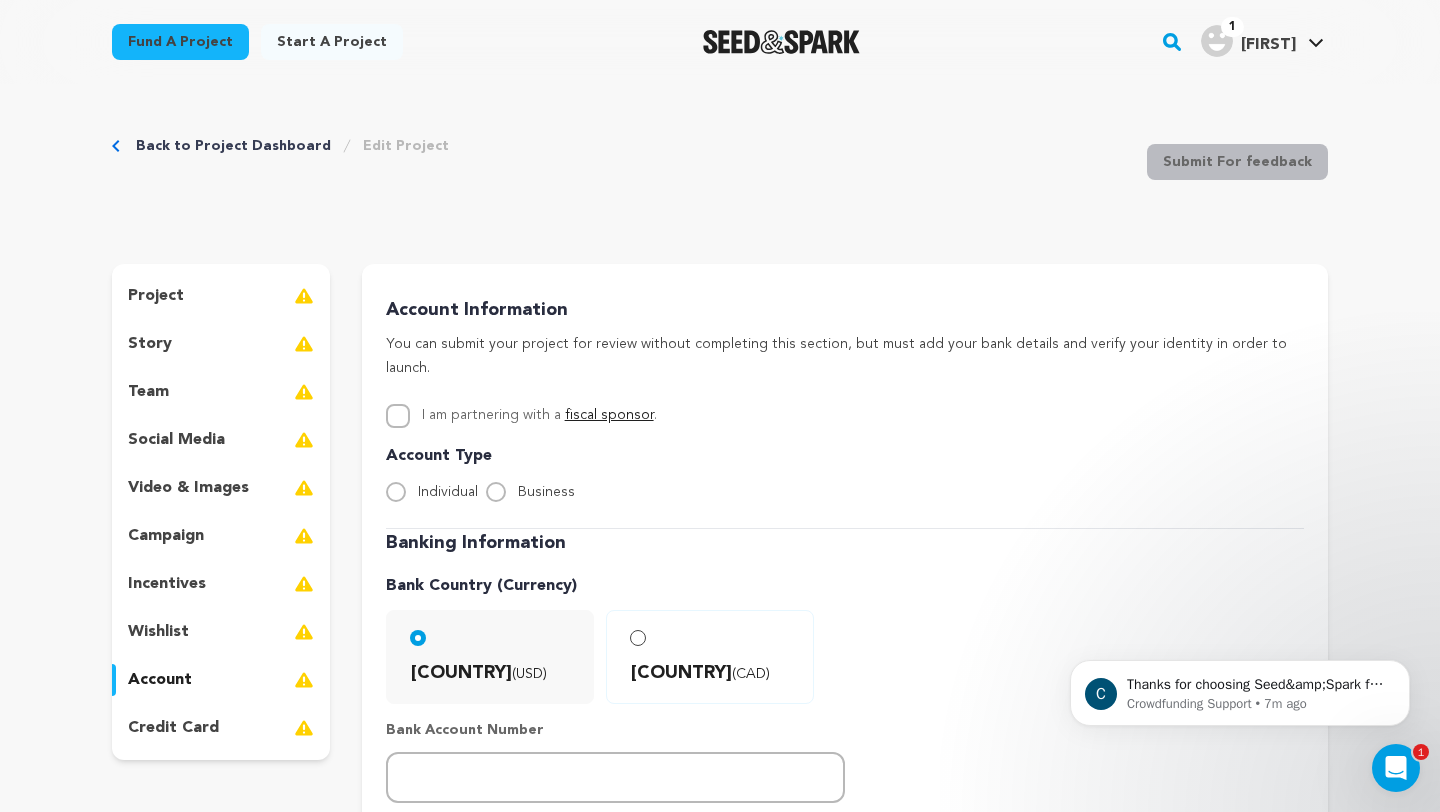 click on "credit card" at bounding box center (173, 728) 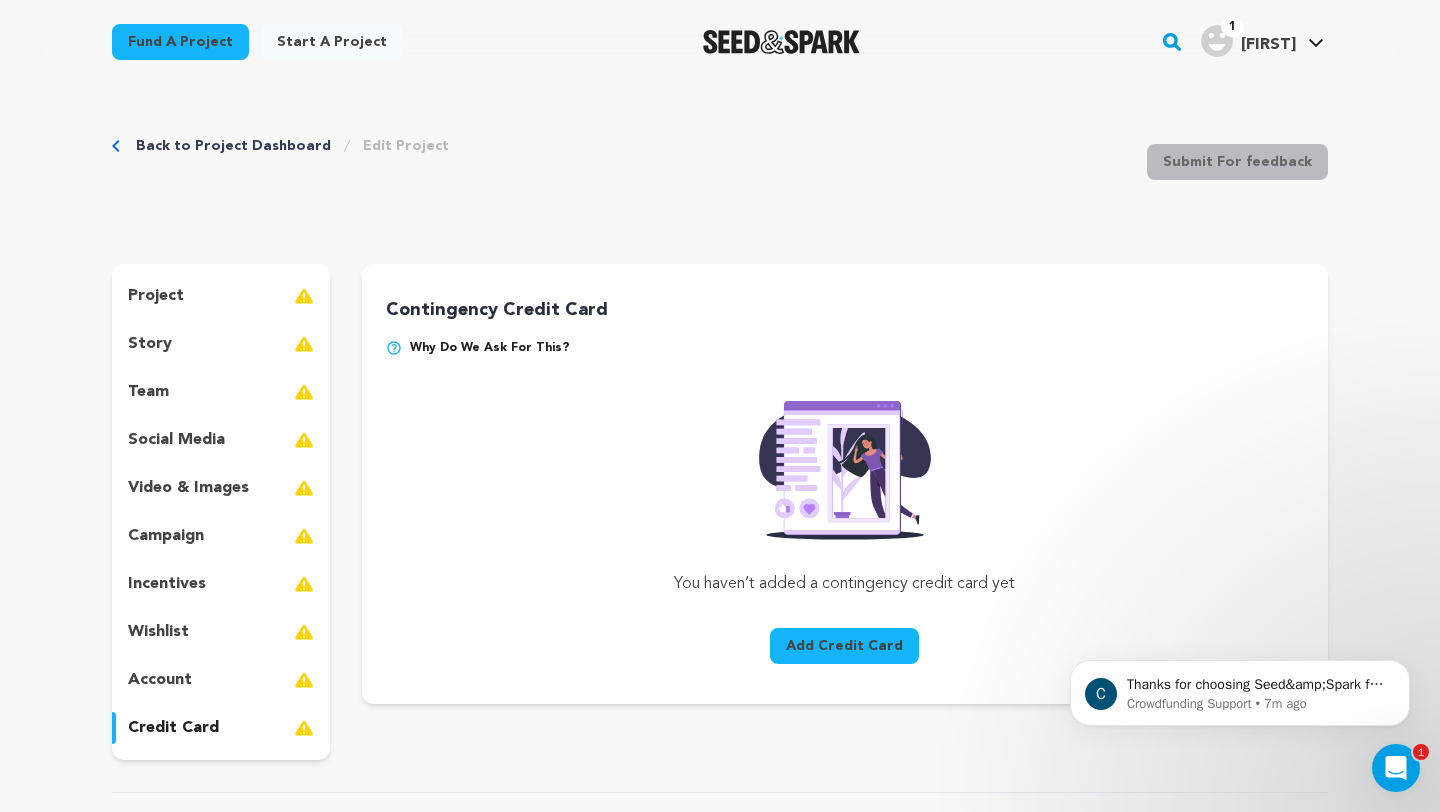 click on "project" at bounding box center (221, 296) 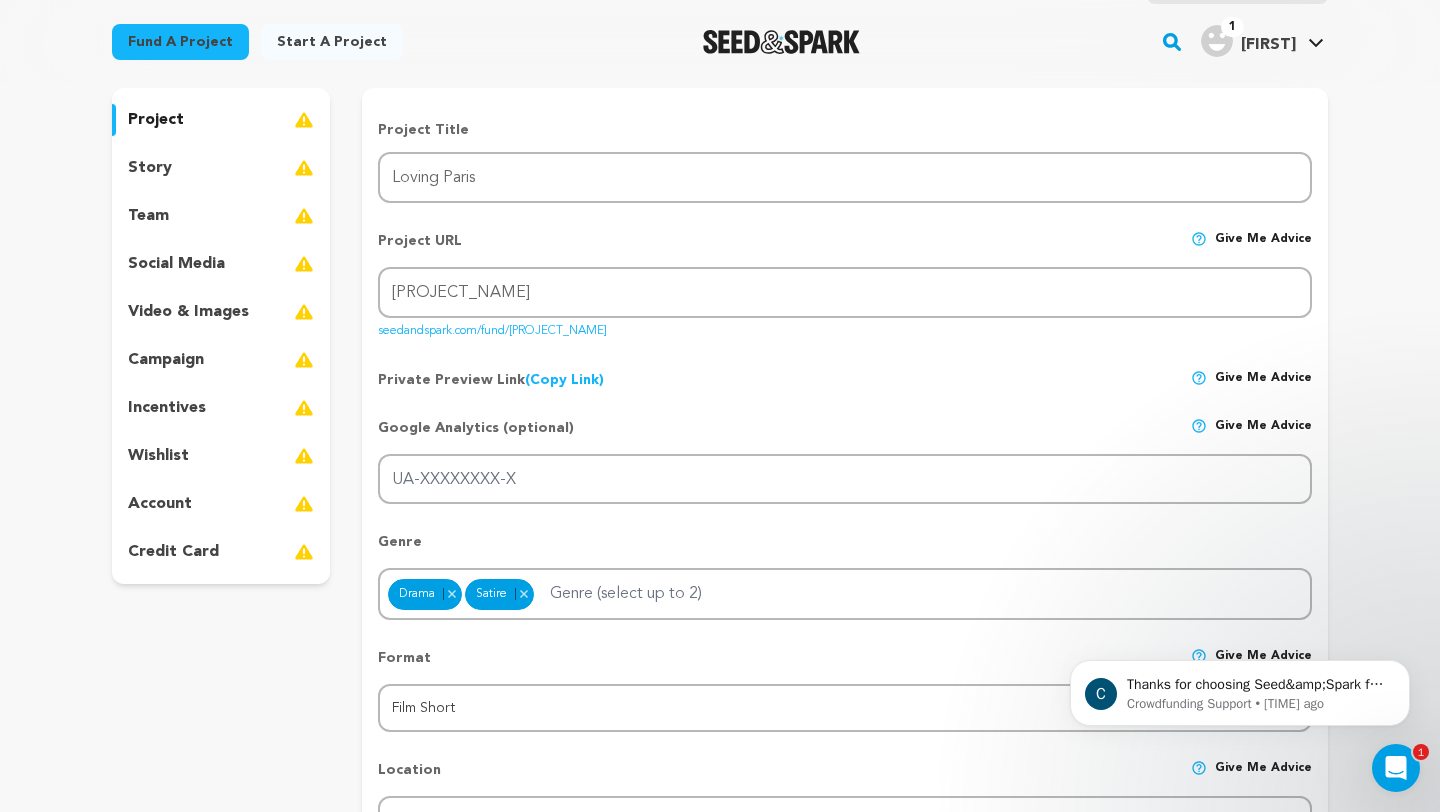 scroll, scrollTop: 171, scrollLeft: 0, axis: vertical 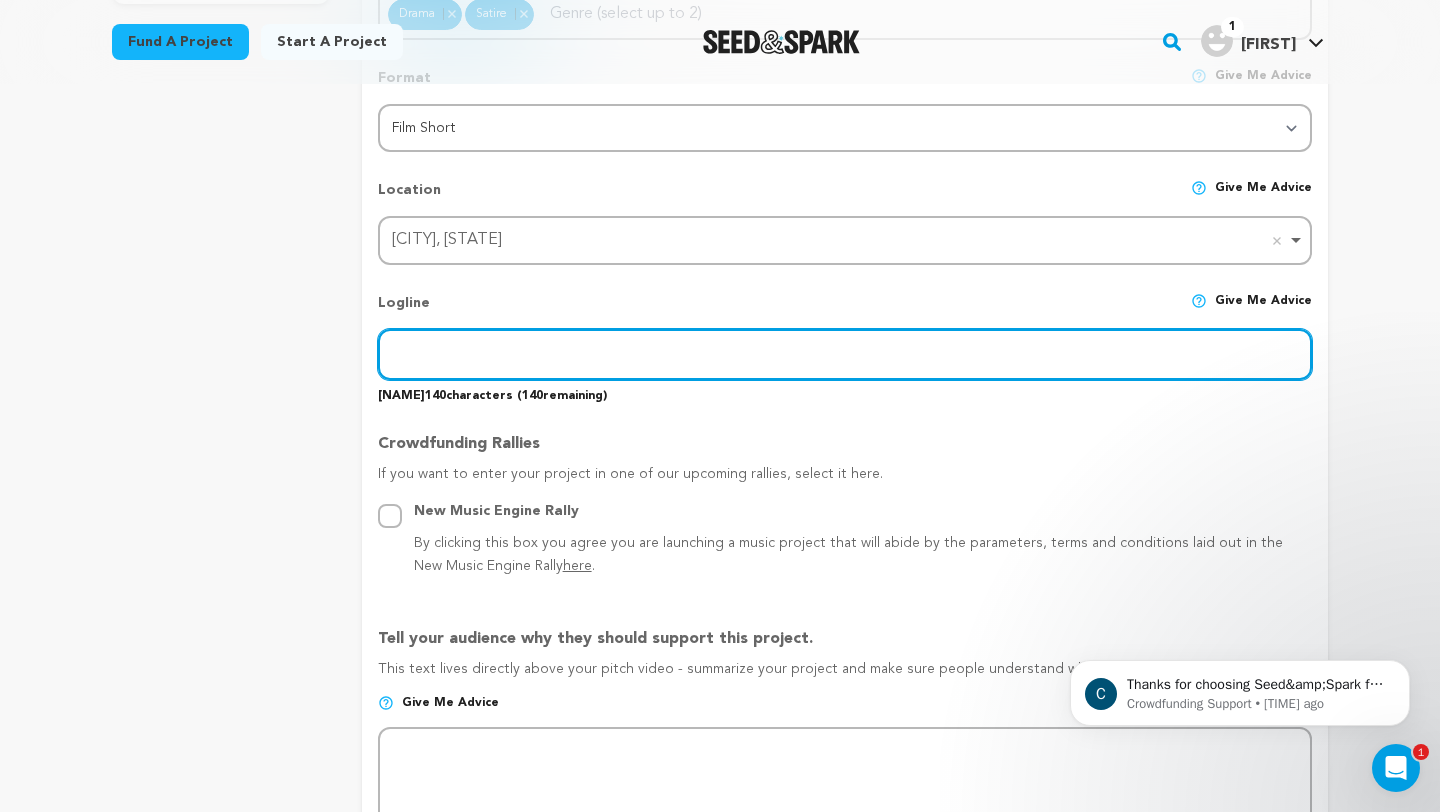 click at bounding box center (845, 354) 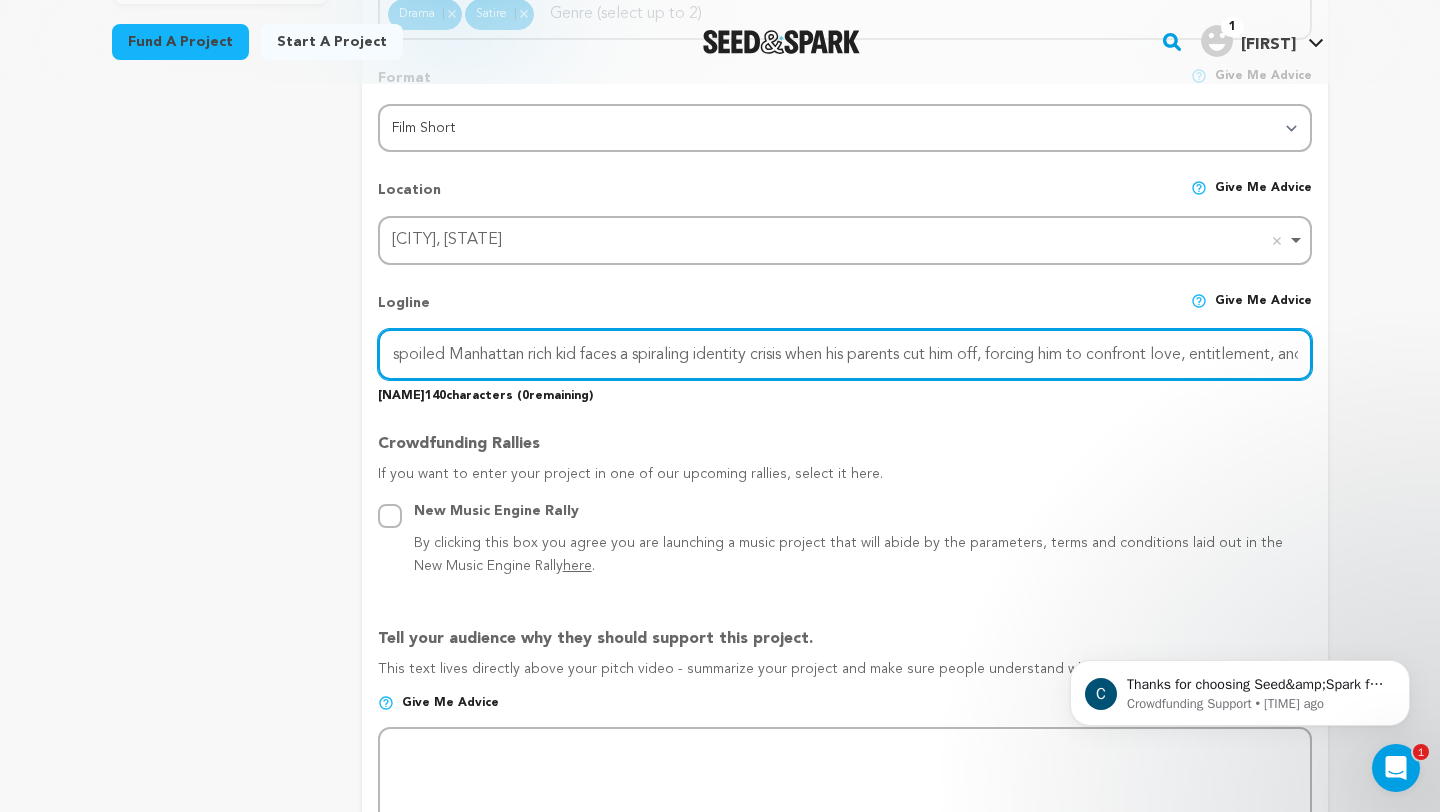 scroll, scrollTop: 0, scrollLeft: 0, axis: both 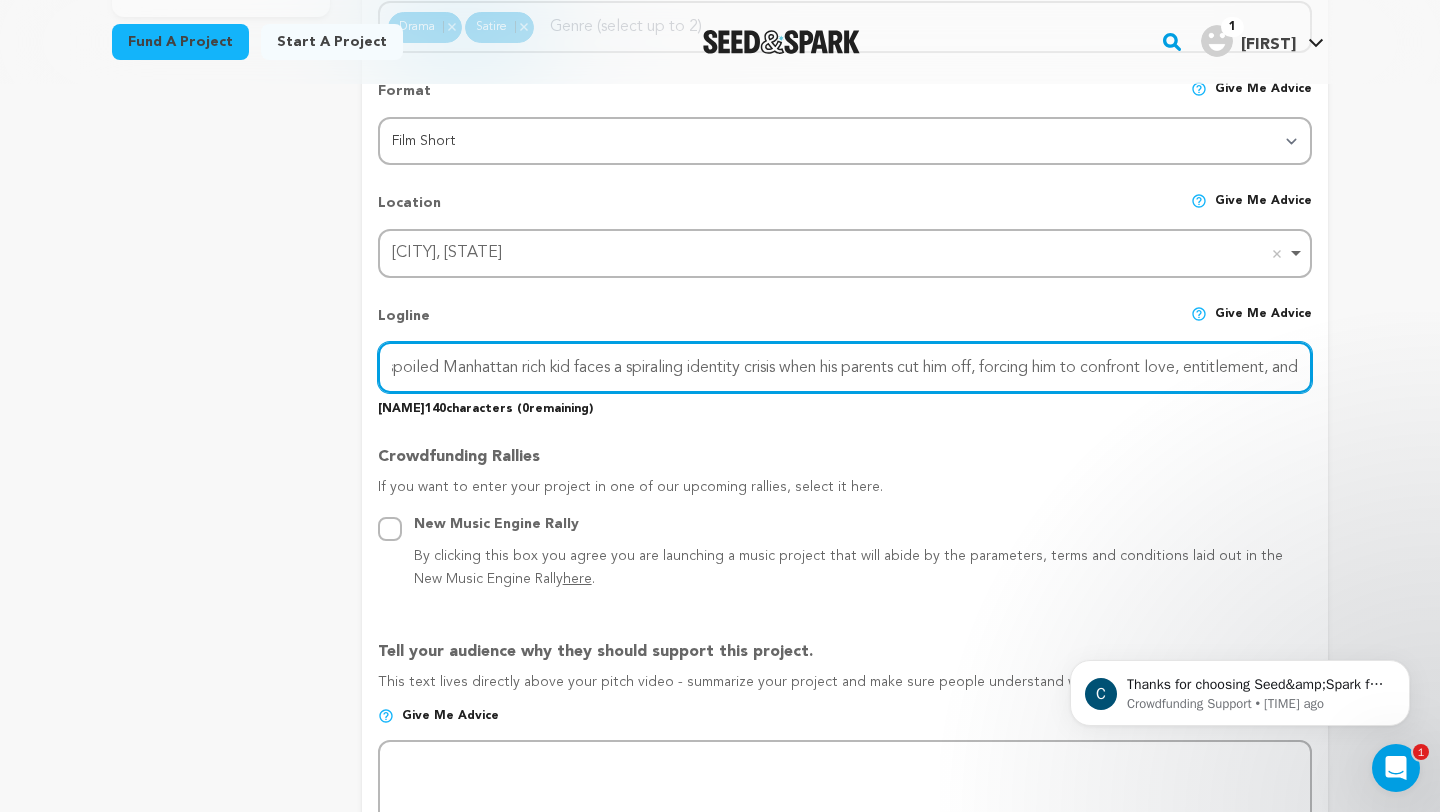 click on "A spoiled Manhattan rich kid faces a spiraling identity crisis when his parents cut him off, forcing him to confront love, entitlement, and" at bounding box center (845, 367) 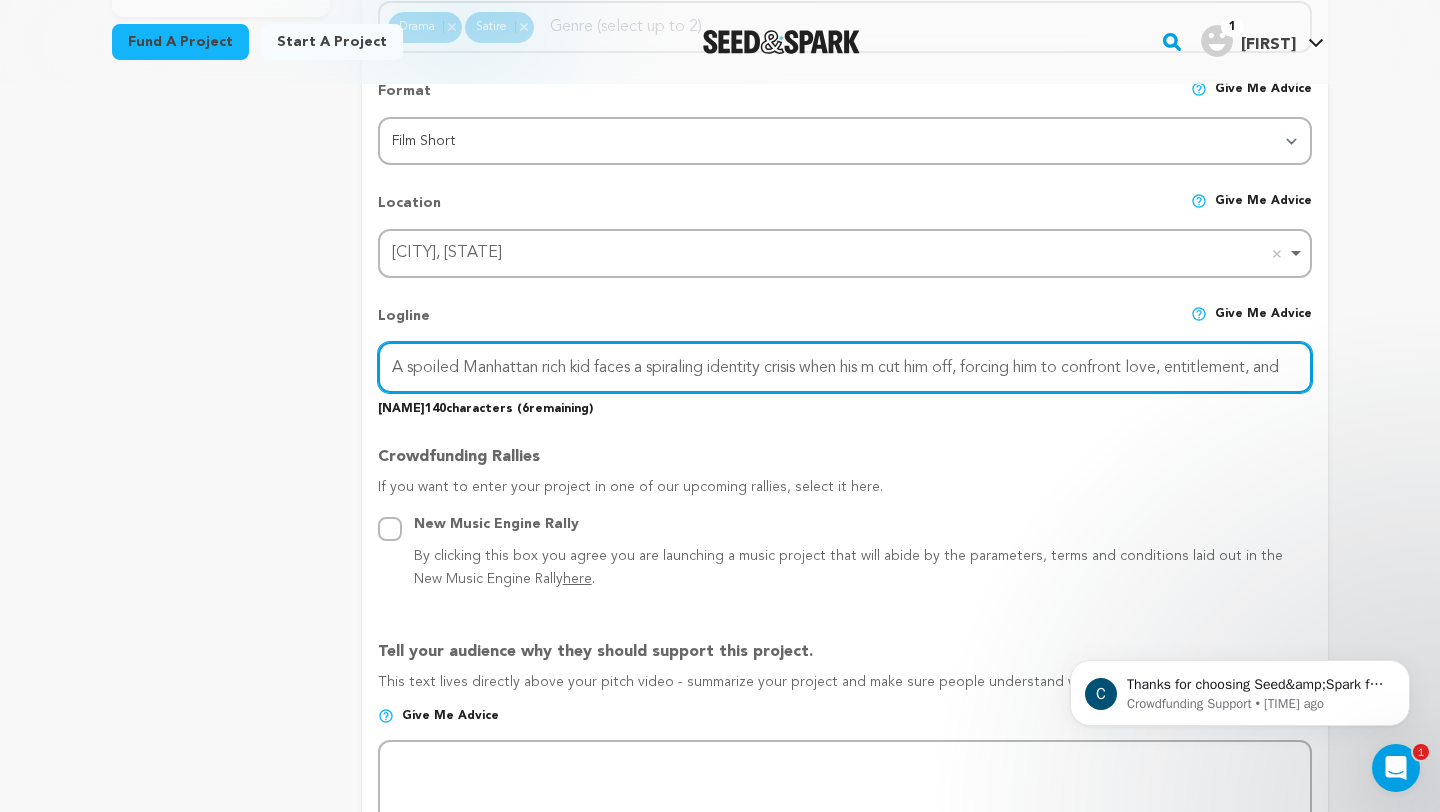 scroll, scrollTop: 0, scrollLeft: 16, axis: horizontal 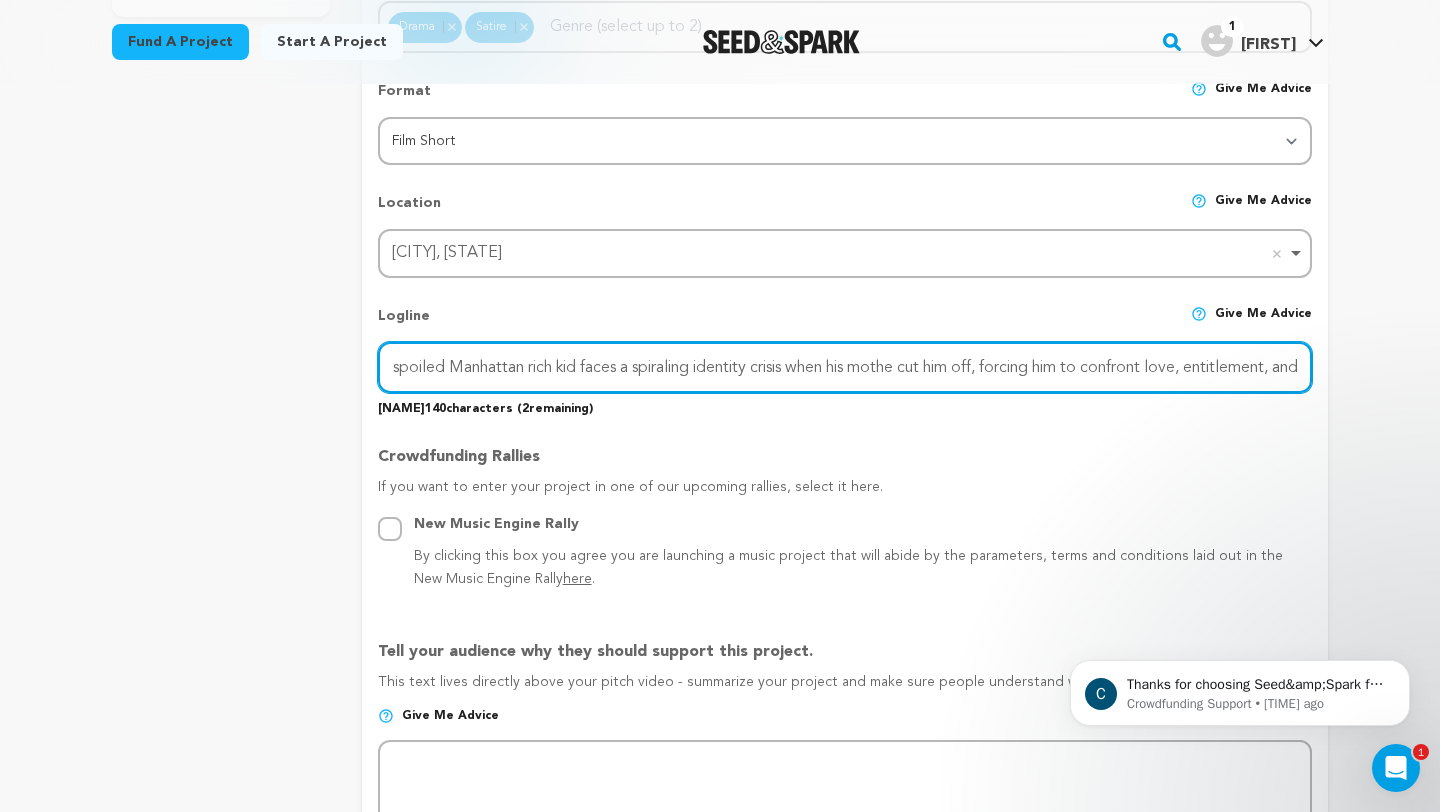 click on "A spoiled Manhattan rich kid faces a spiraling identity crisis when his mothe cut him off, forcing him to confront love, entitlement, and" at bounding box center (845, 367) 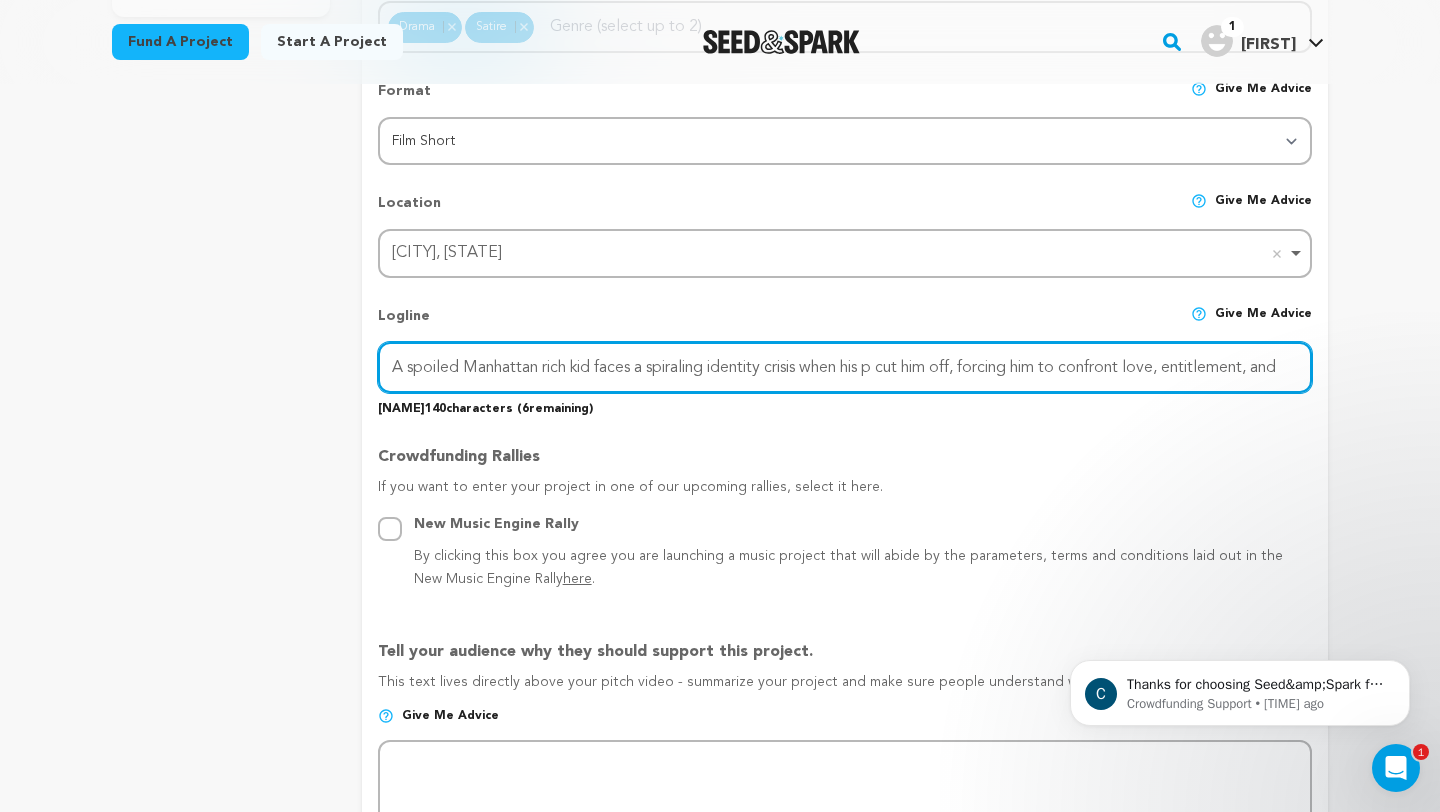 scroll, scrollTop: 0, scrollLeft: 12, axis: horizontal 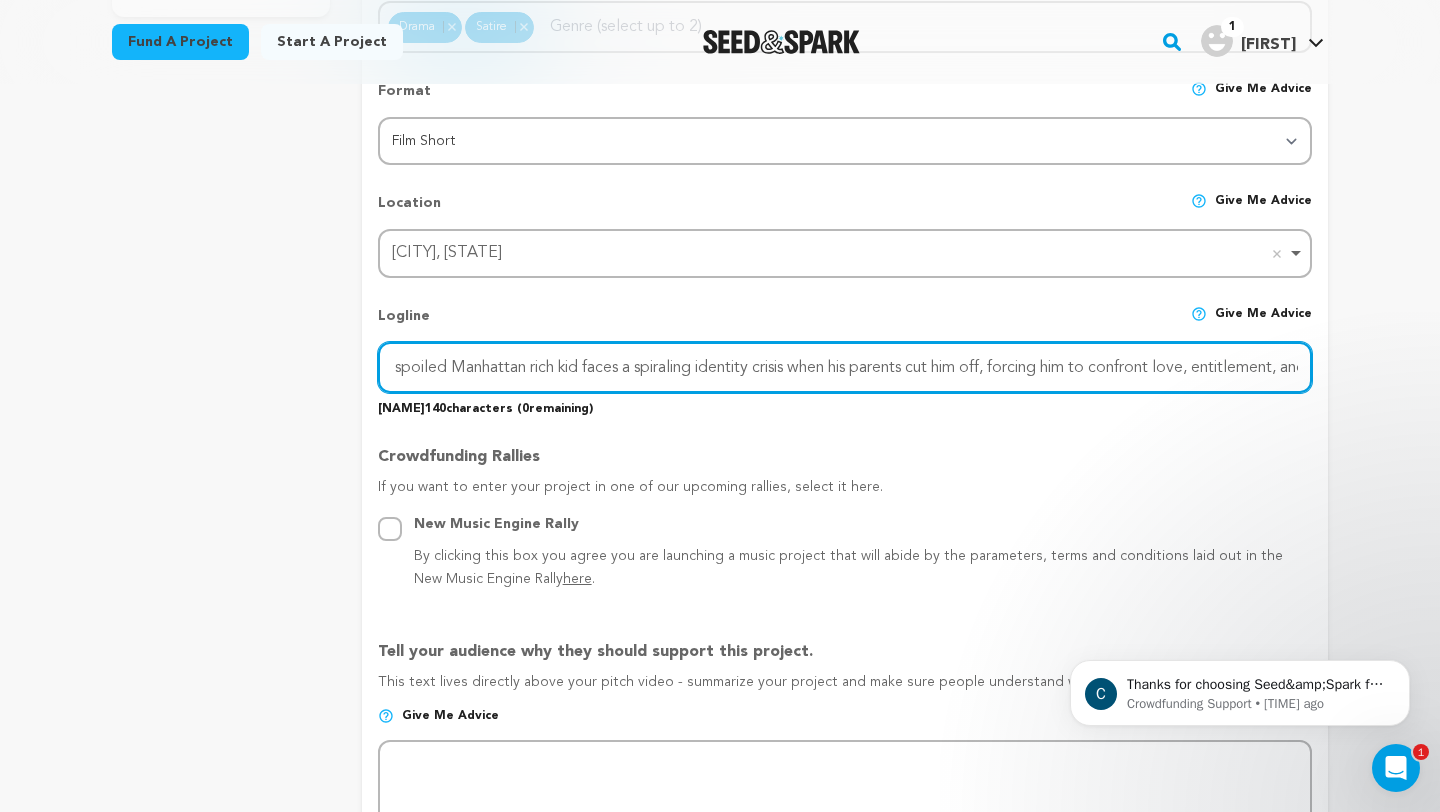 click on "A spoiled Manhattan rich kid faces a spiraling identity crisis when his parents cut him off, forcing him to confront love, entitlement, and" at bounding box center (845, 367) 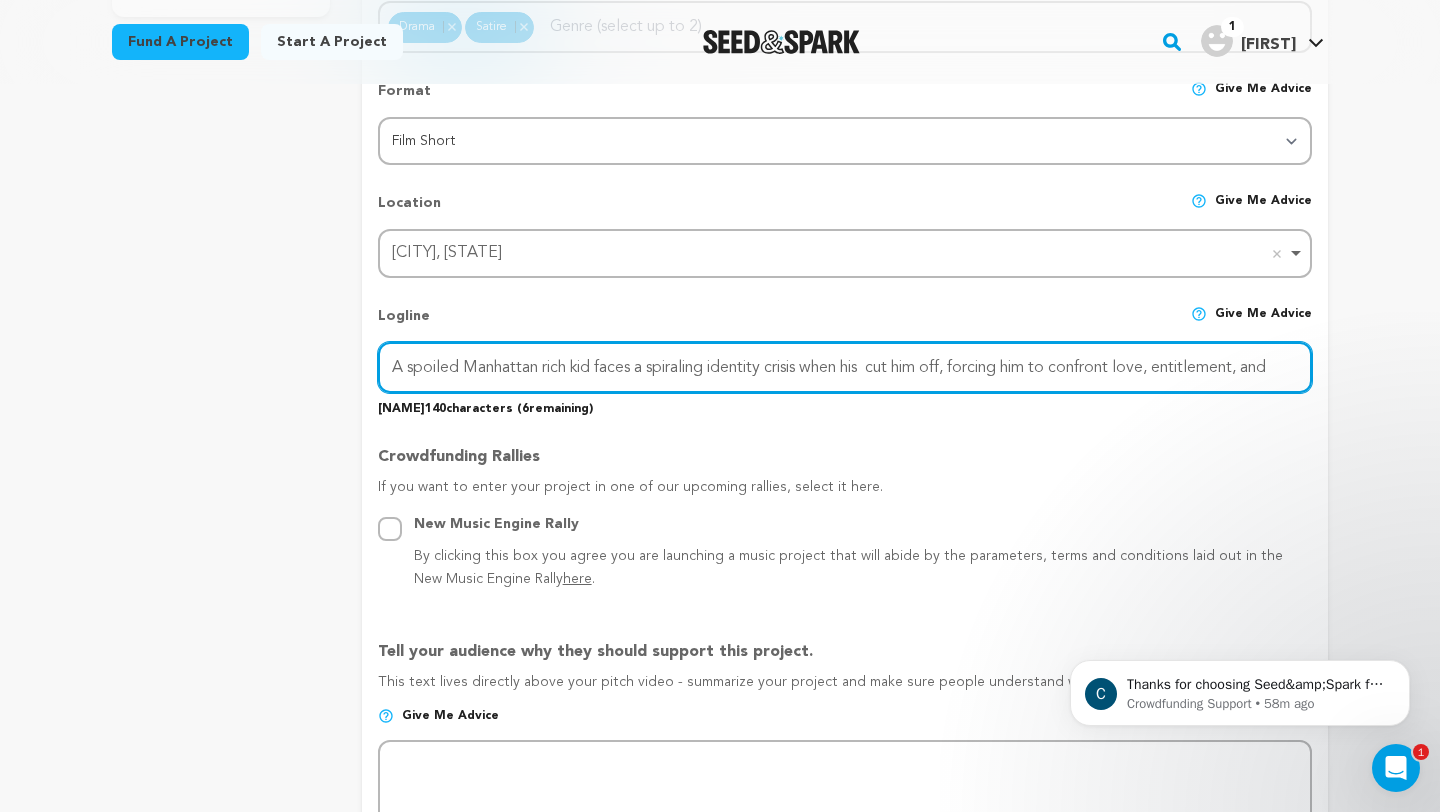 scroll, scrollTop: 0, scrollLeft: 2, axis: horizontal 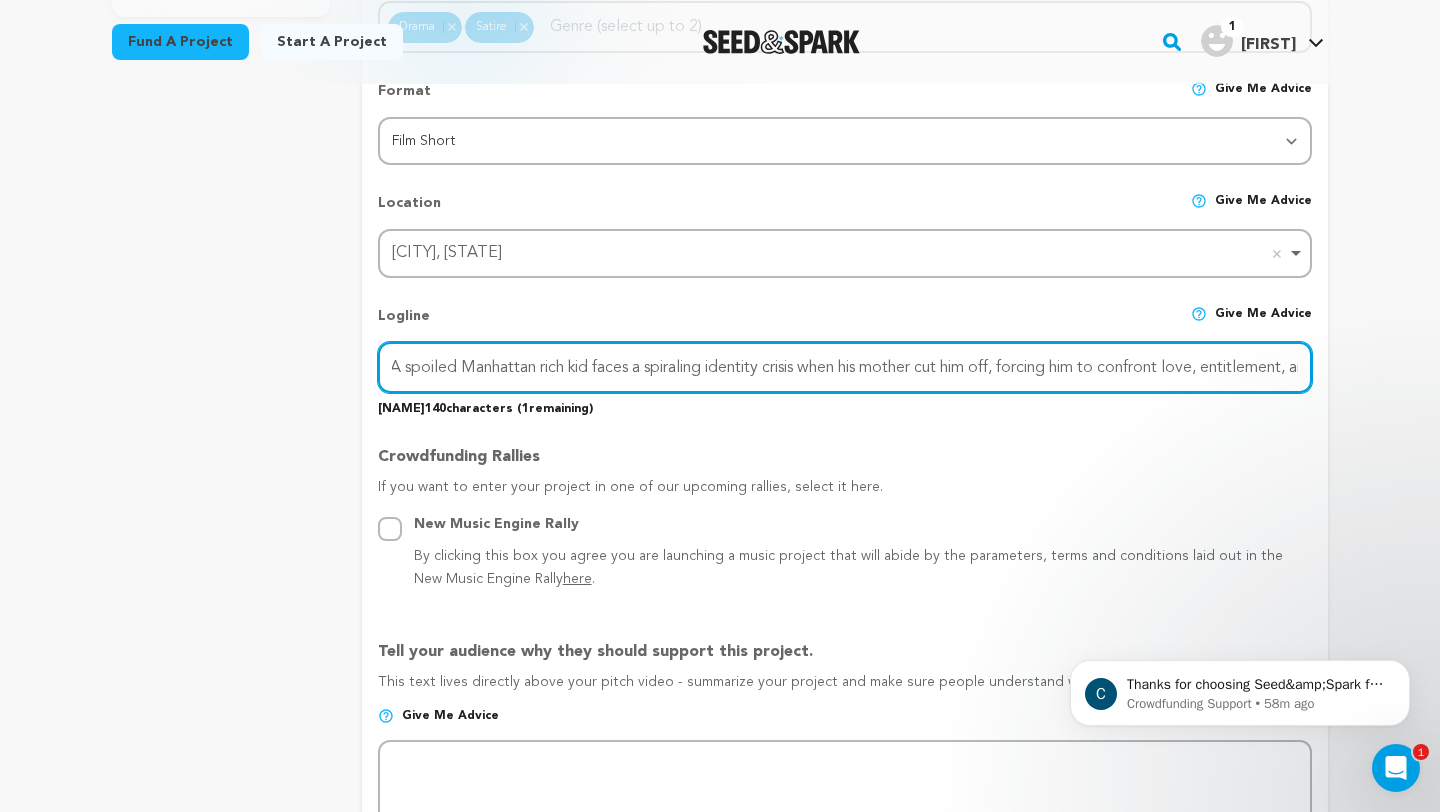 click on "A spoiled Manhattan rich kid faces a spiraling identity crisis when his mother cut him off, forcing him to confront love, entitlement, and" at bounding box center (845, 367) 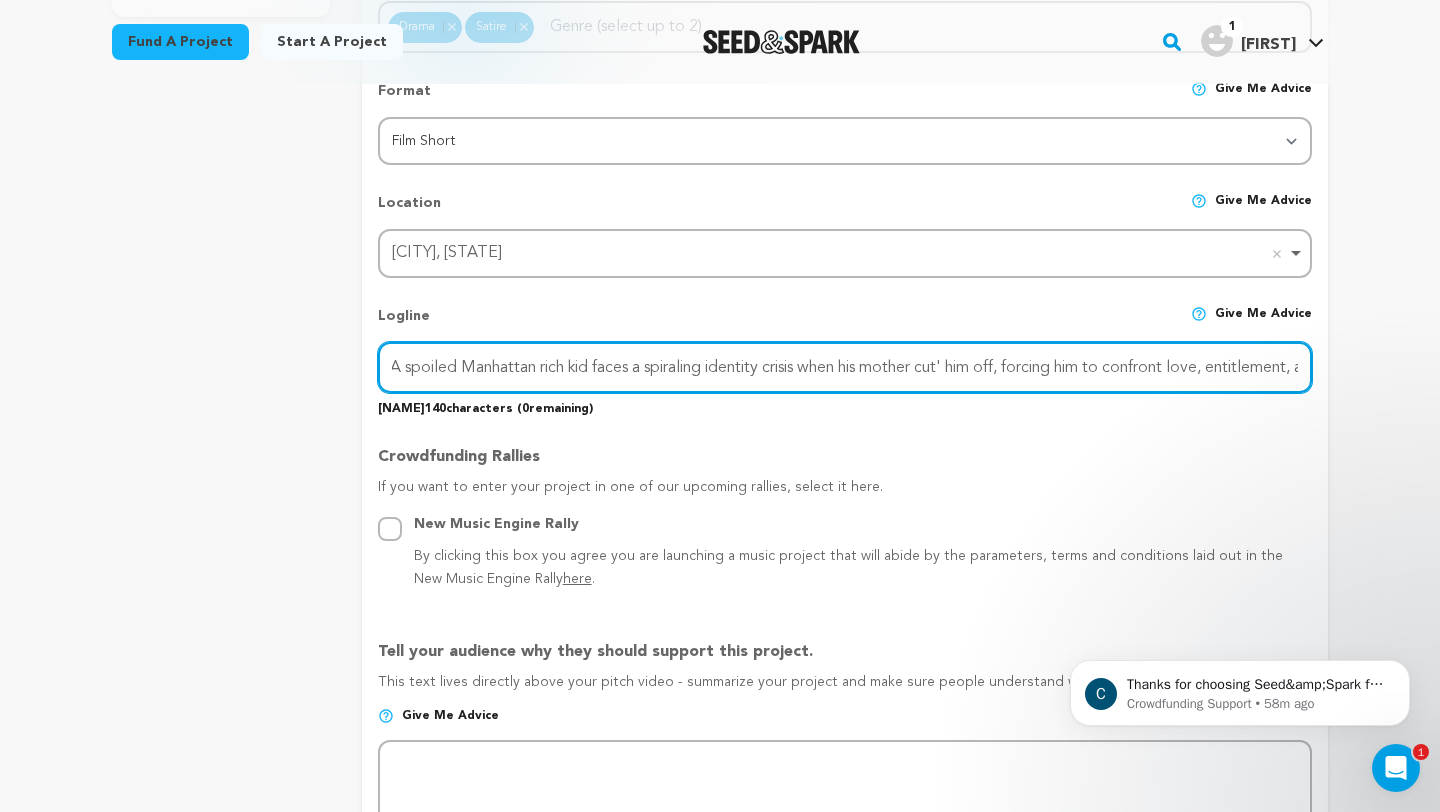 click on "A spoiled Manhattan rich kid faces a spiraling identity crisis when his mother cut' him off, forcing him to confront love, entitlement, and" at bounding box center (845, 367) 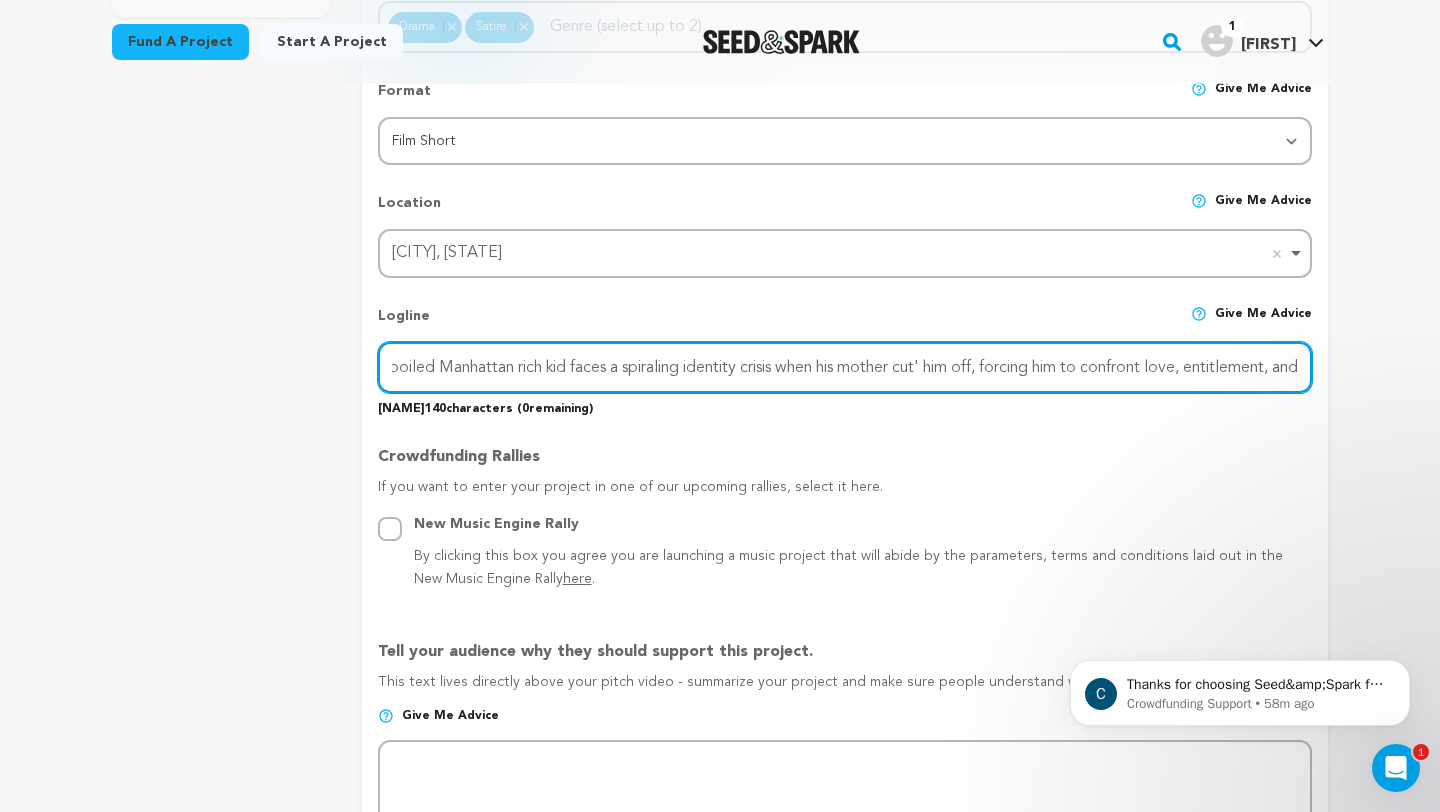scroll, scrollTop: 0, scrollLeft: 58, axis: horizontal 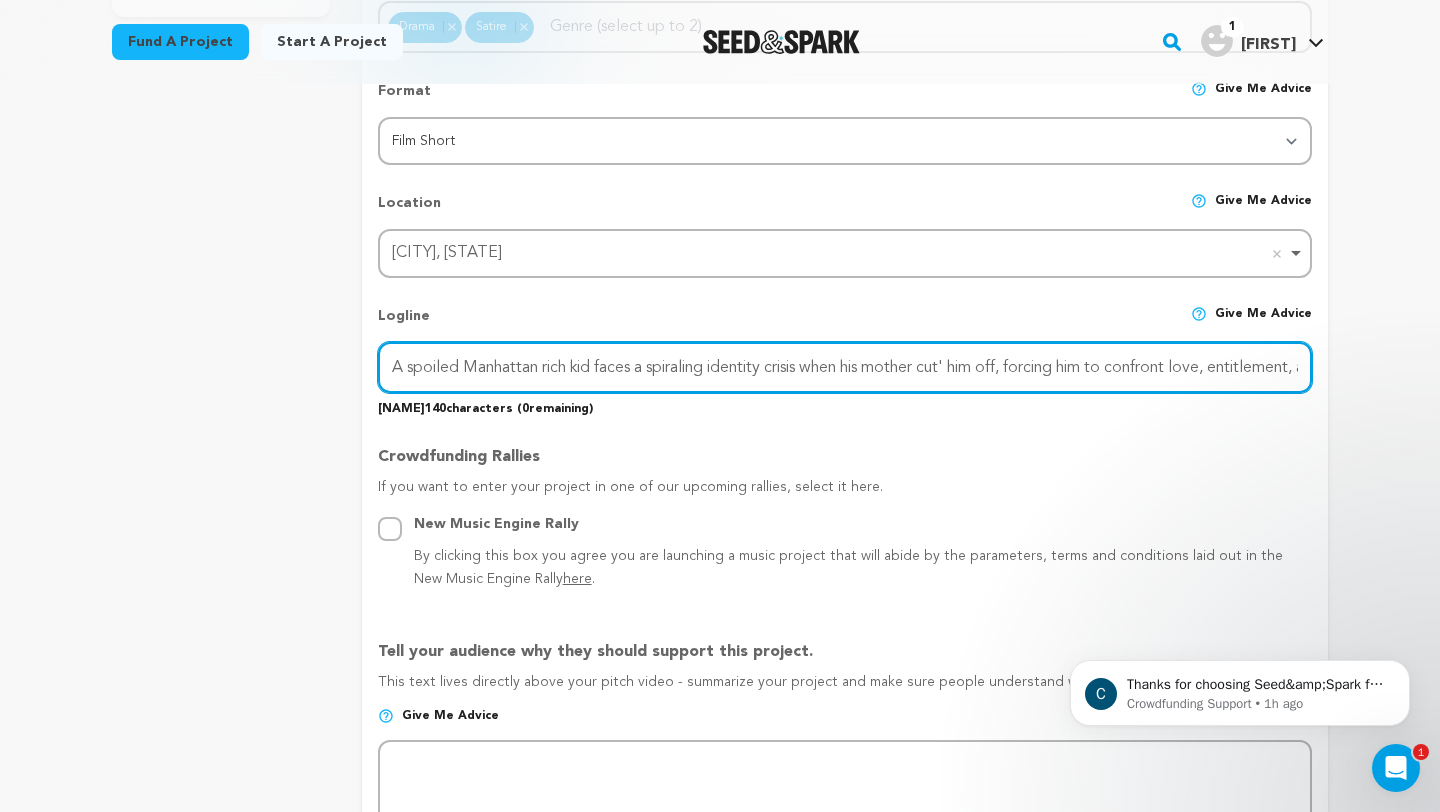click on "A spoiled Manhattan rich kid faces a spiraling identity crisis when his mother cut' him off, forcing him to confront love, entitlement, and" at bounding box center (845, 367) 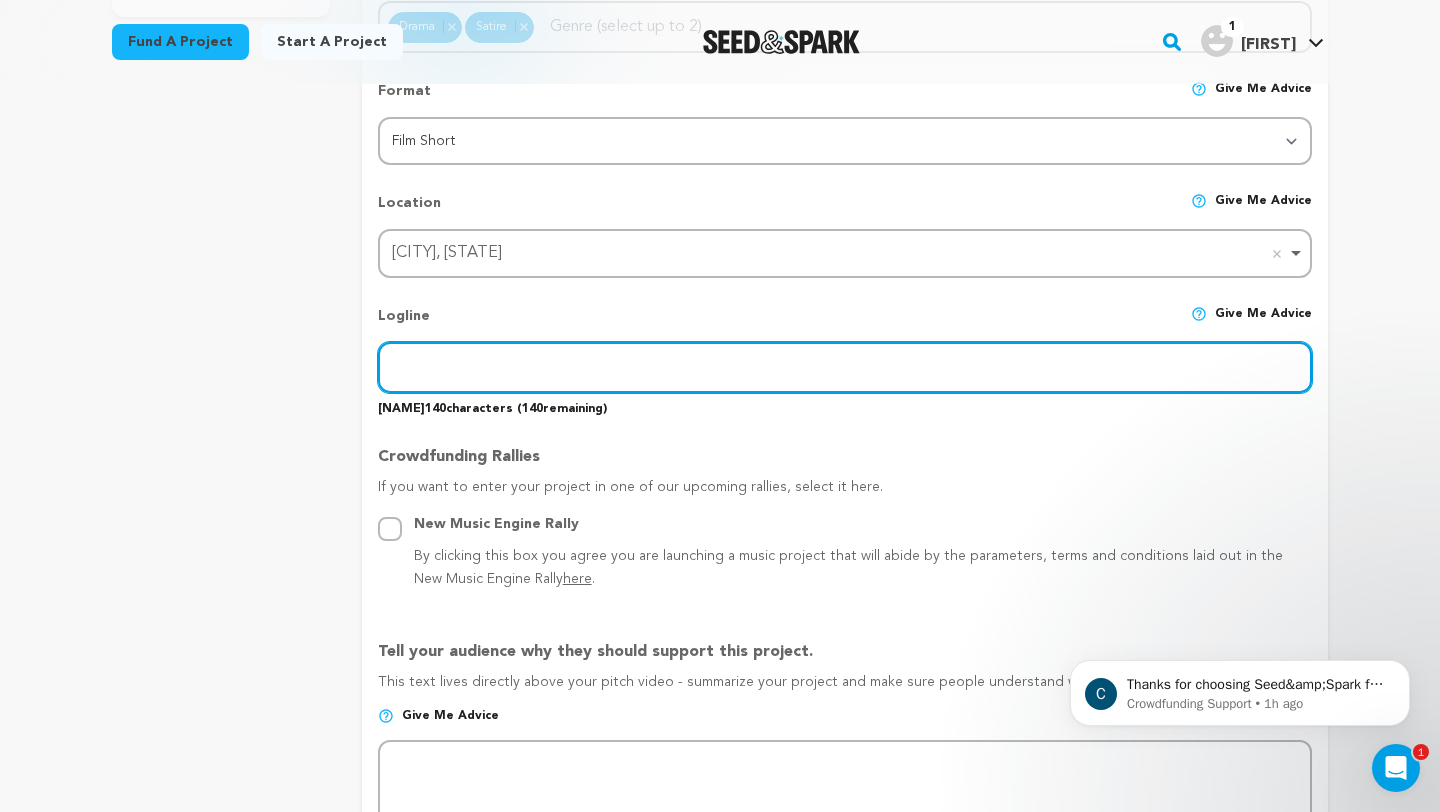 paste on "Cut off by his mother, a spoiled Manhattan kid unravels, chasing love and identity in a world he no longer owns." 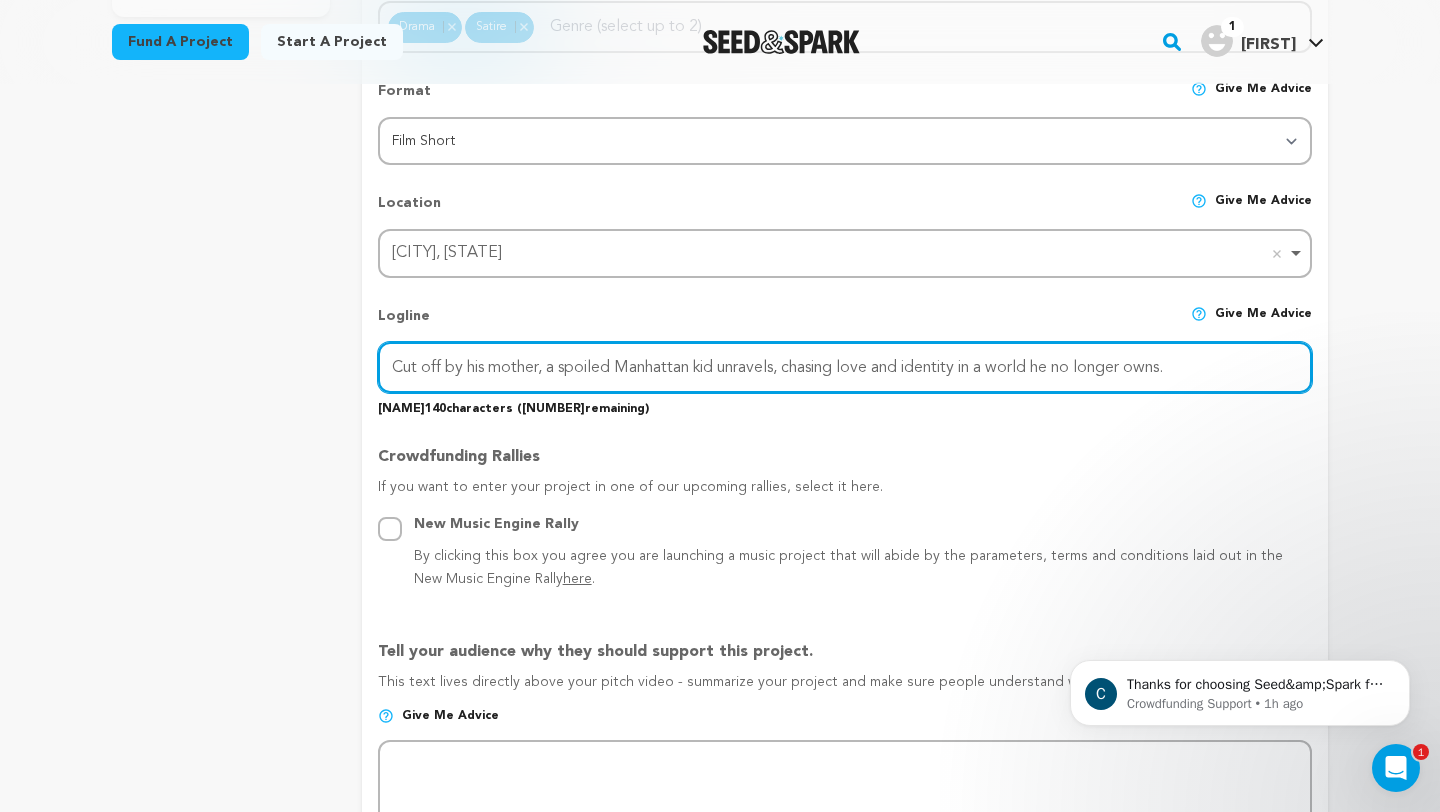 click on "Cut off by his mother, a spoiled Manhattan kid unravels, chasing love and identity in a world he no longer owns." at bounding box center [845, 367] 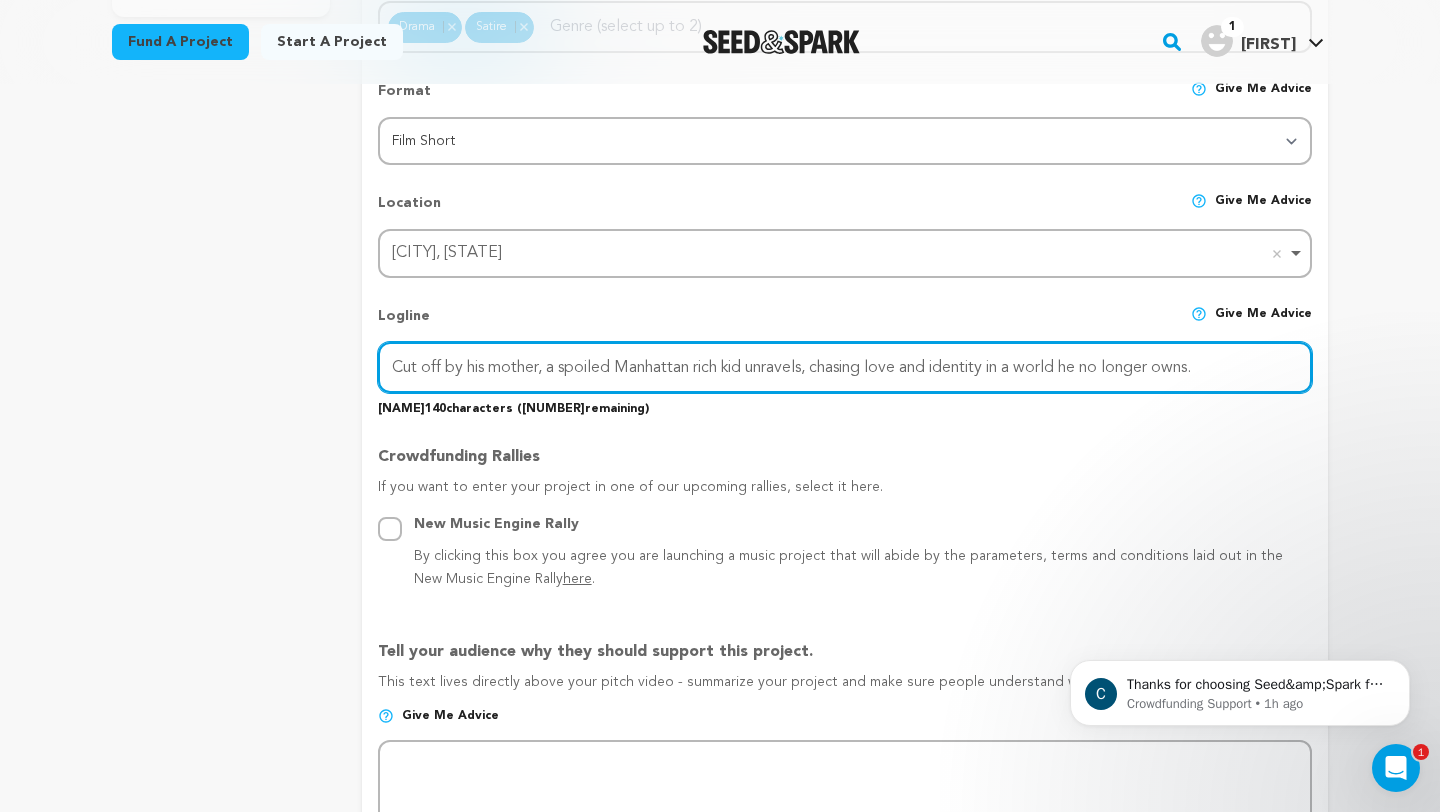 click on "Cut off by his mother, a spoiled Manhattan rich kid unravels, chasing love and identity in a world he no longer owns." at bounding box center (845, 367) 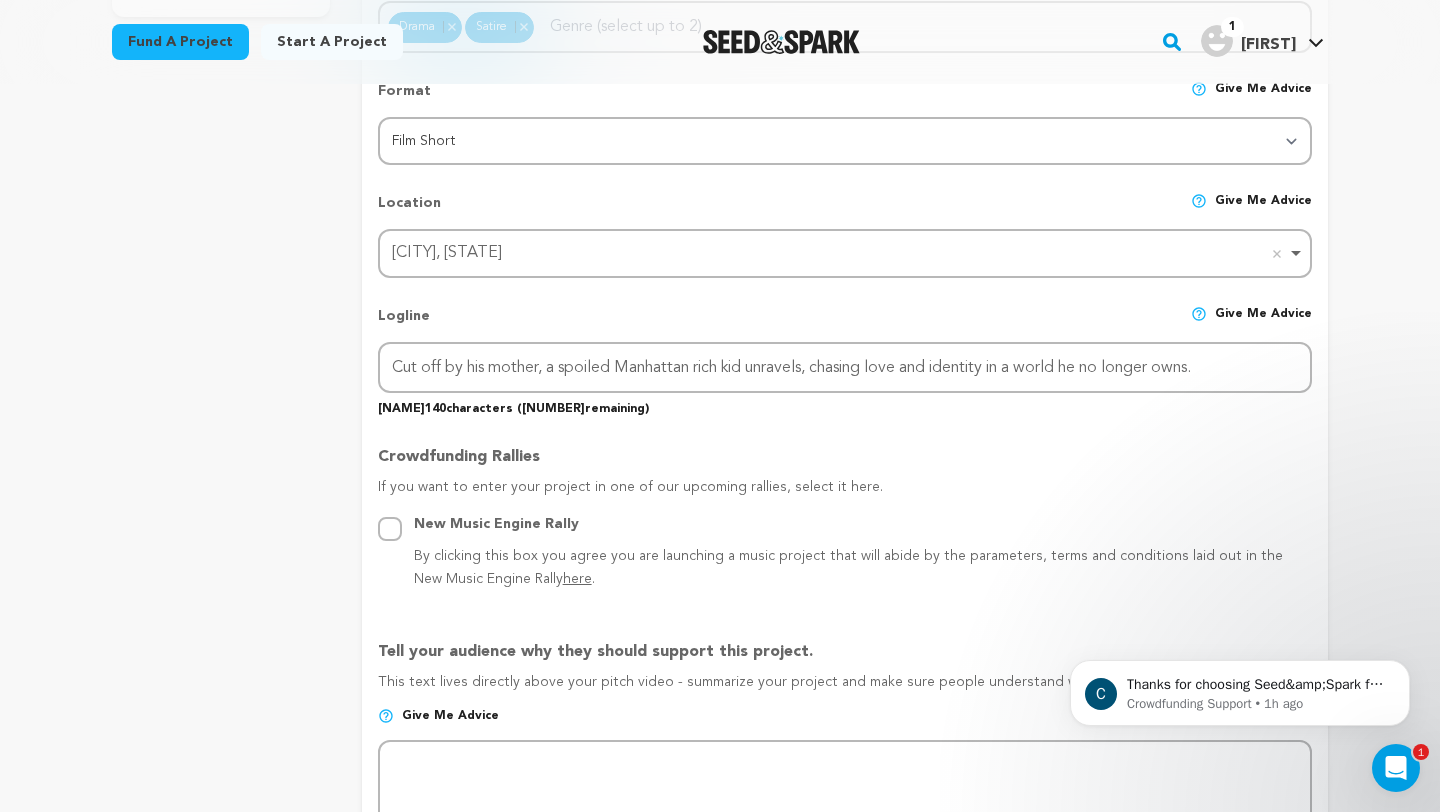 click on "If you want to enter your project in one of our upcoming rallies, select it here." at bounding box center [845, 495] 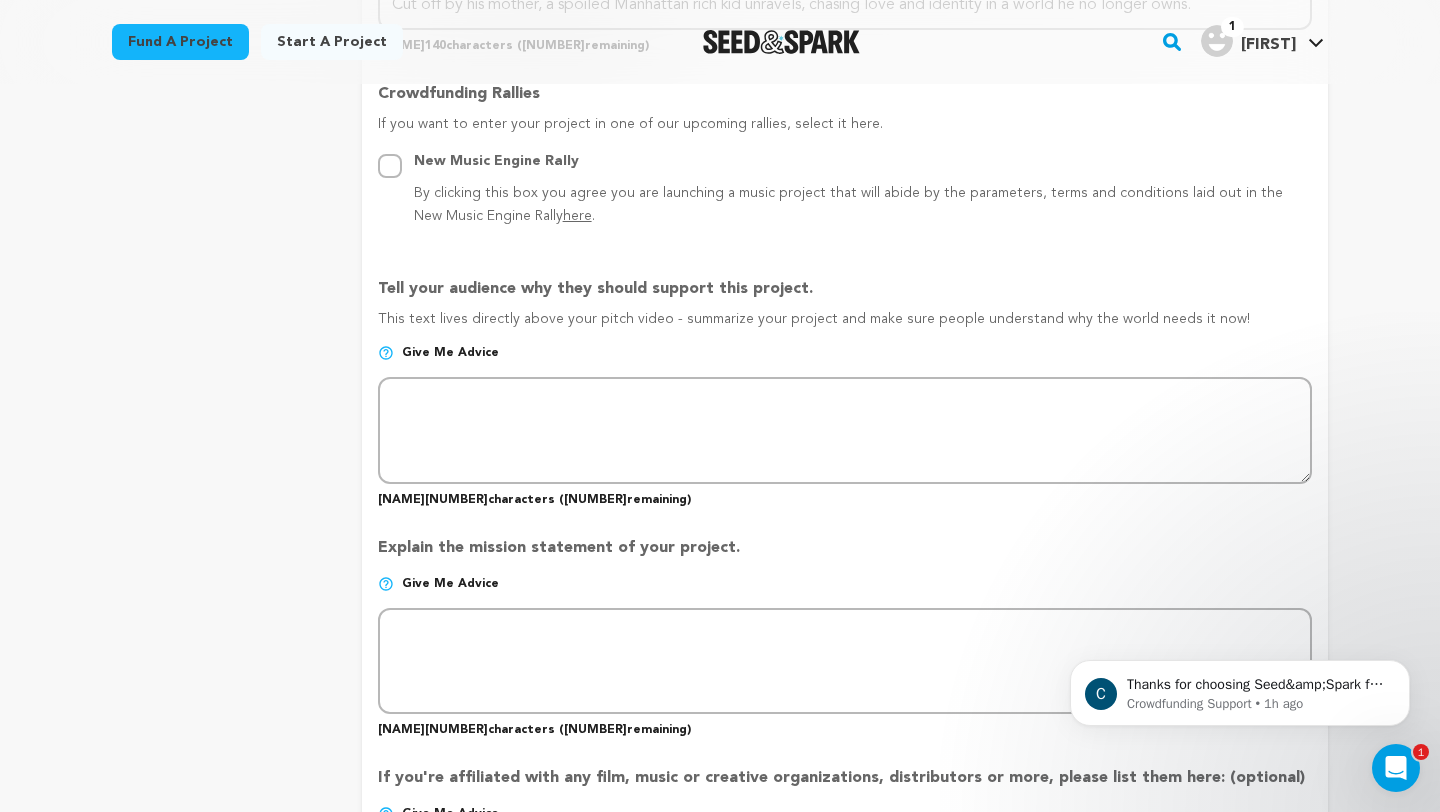 scroll, scrollTop: 1113, scrollLeft: 0, axis: vertical 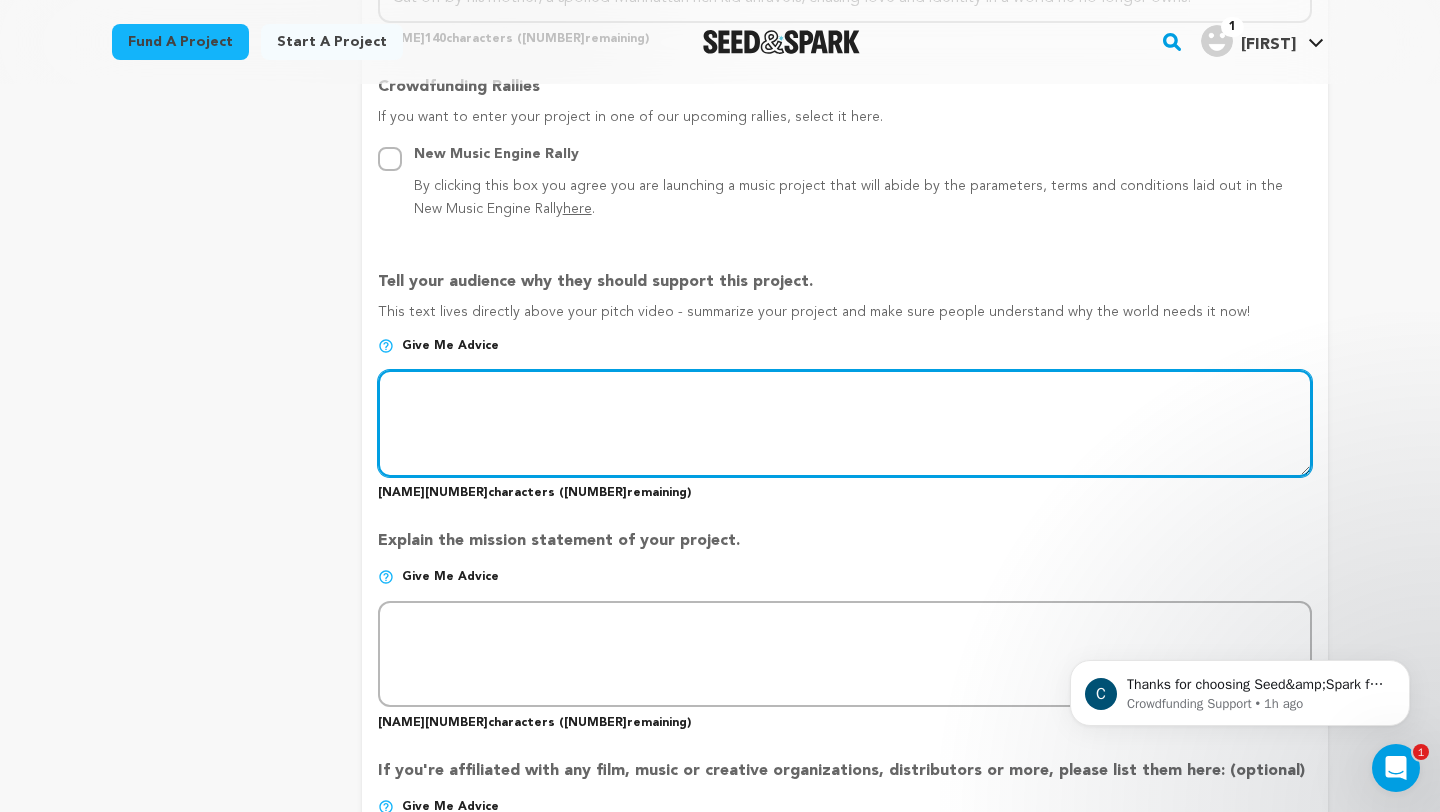 click at bounding box center (845, 423) 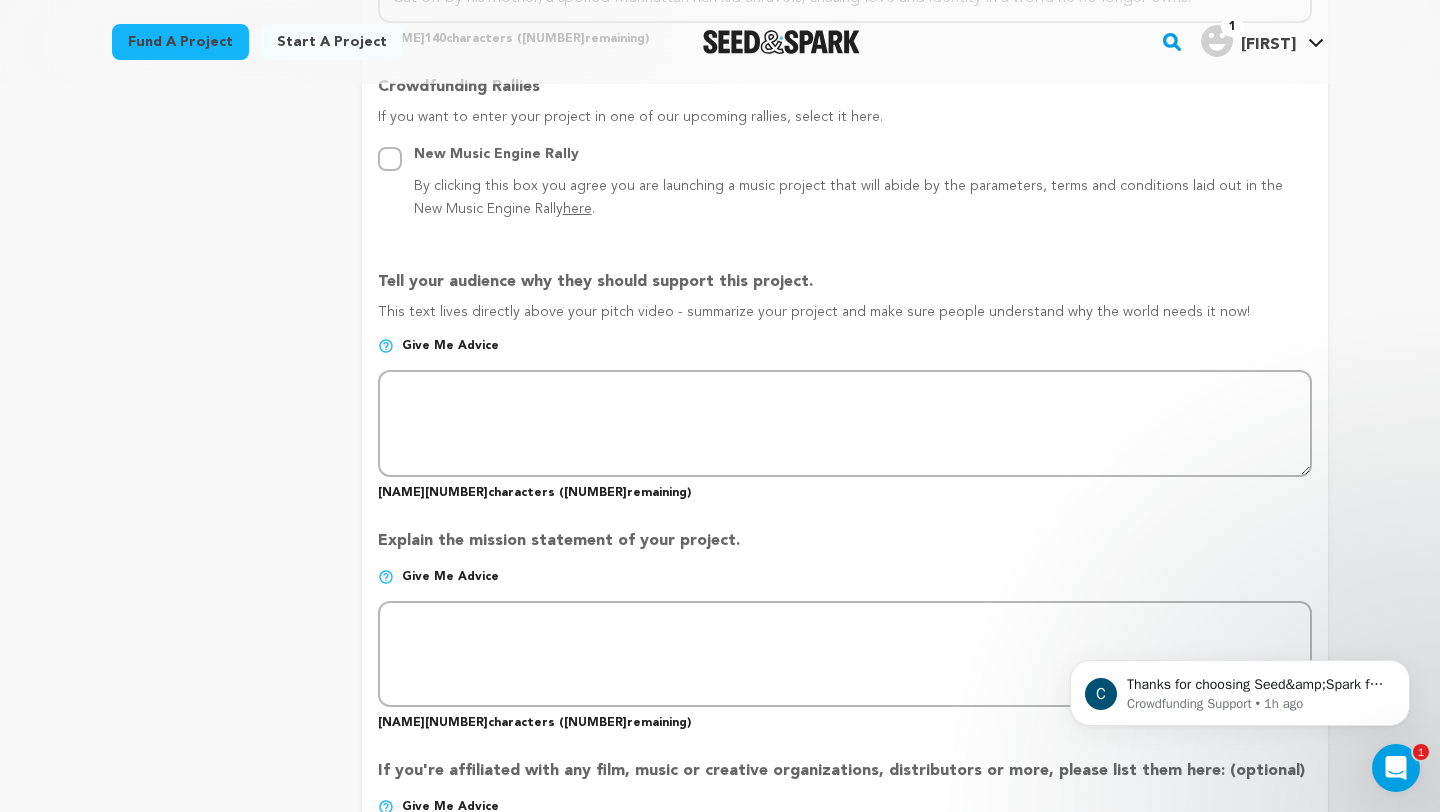 drag, startPoint x: 381, startPoint y: 307, endPoint x: 1233, endPoint y: 347, distance: 852.9385 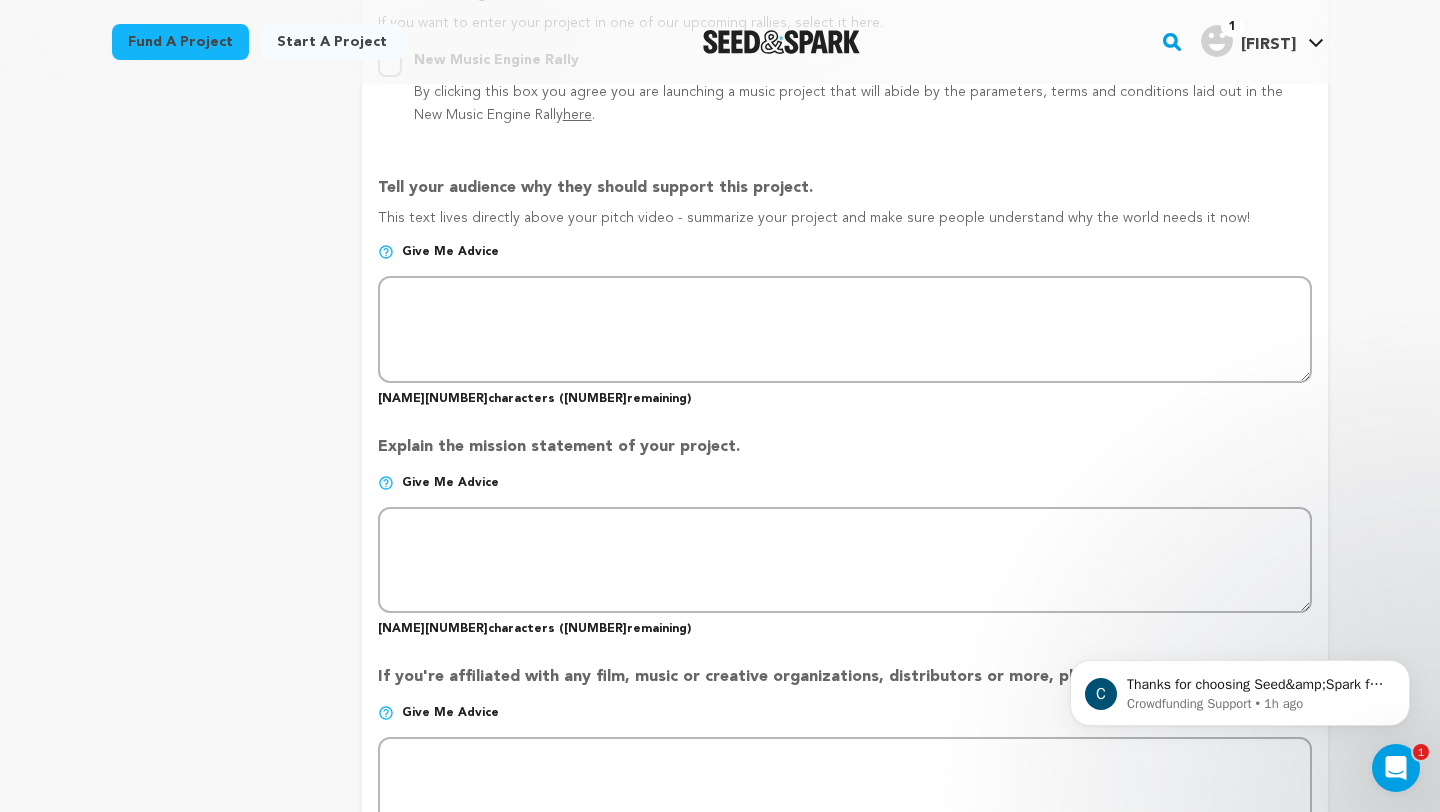 scroll, scrollTop: 1247, scrollLeft: 0, axis: vertical 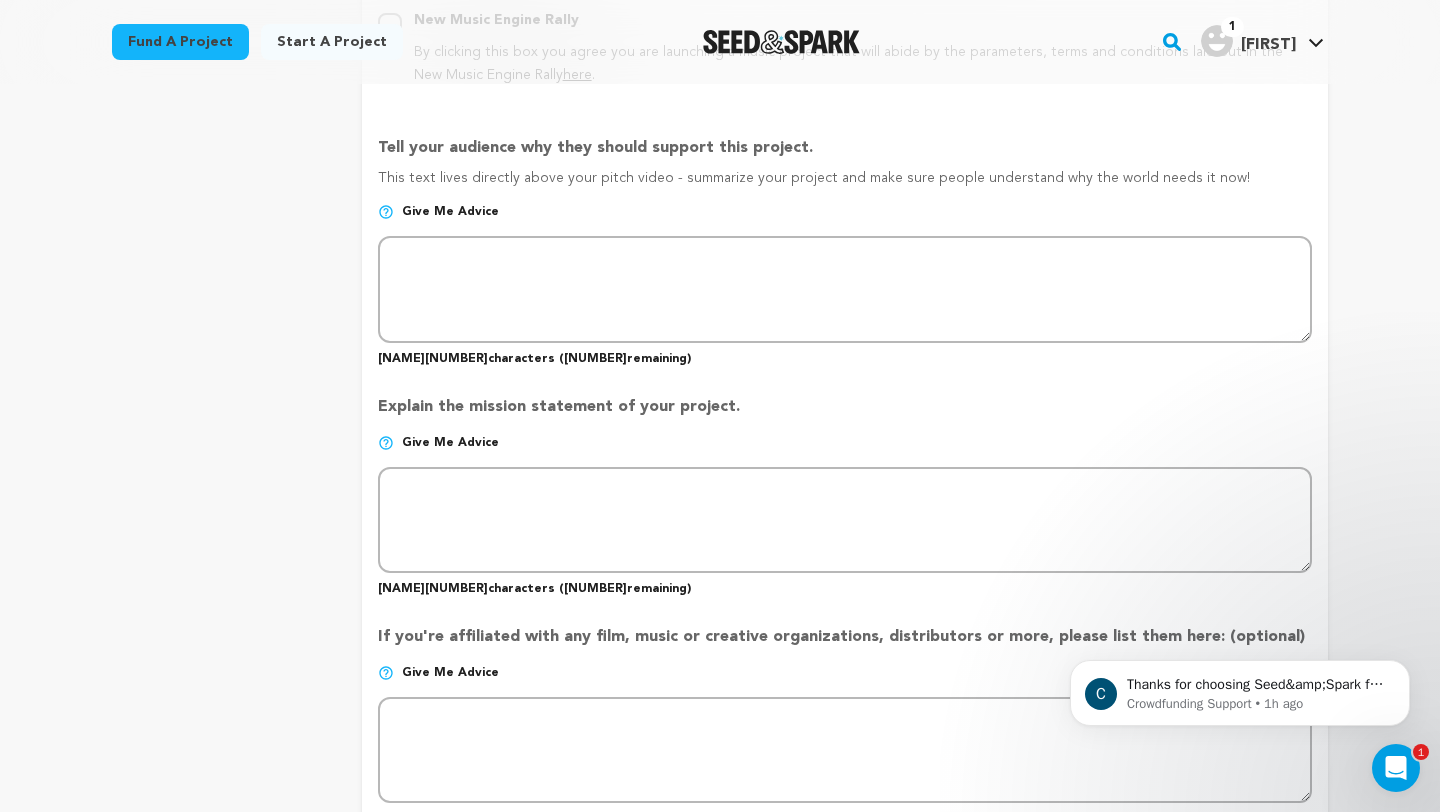 click on "project
story
team
social media
video & images
campaign
incentives
wishlist" at bounding box center [720, 174] 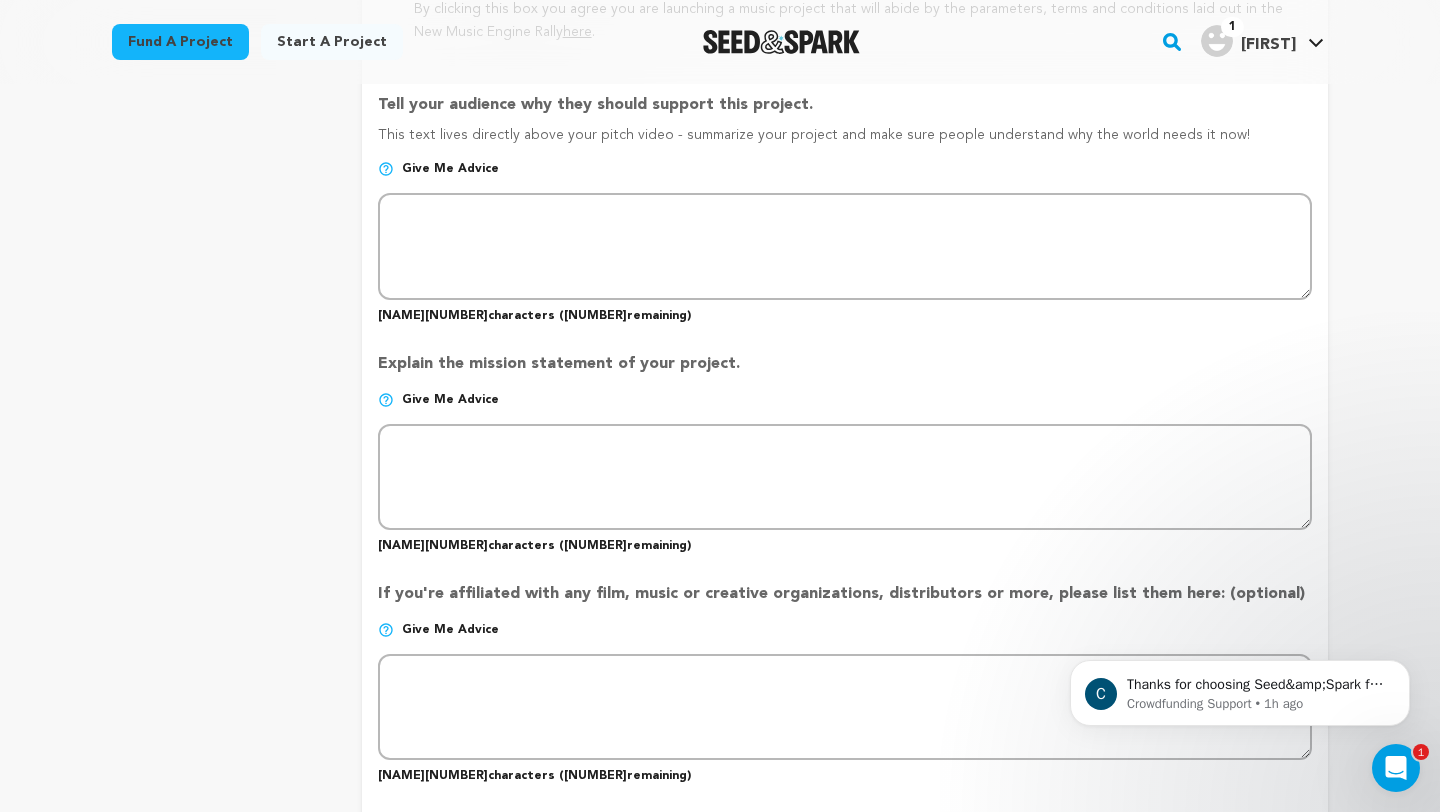 scroll, scrollTop: 1271, scrollLeft: 0, axis: vertical 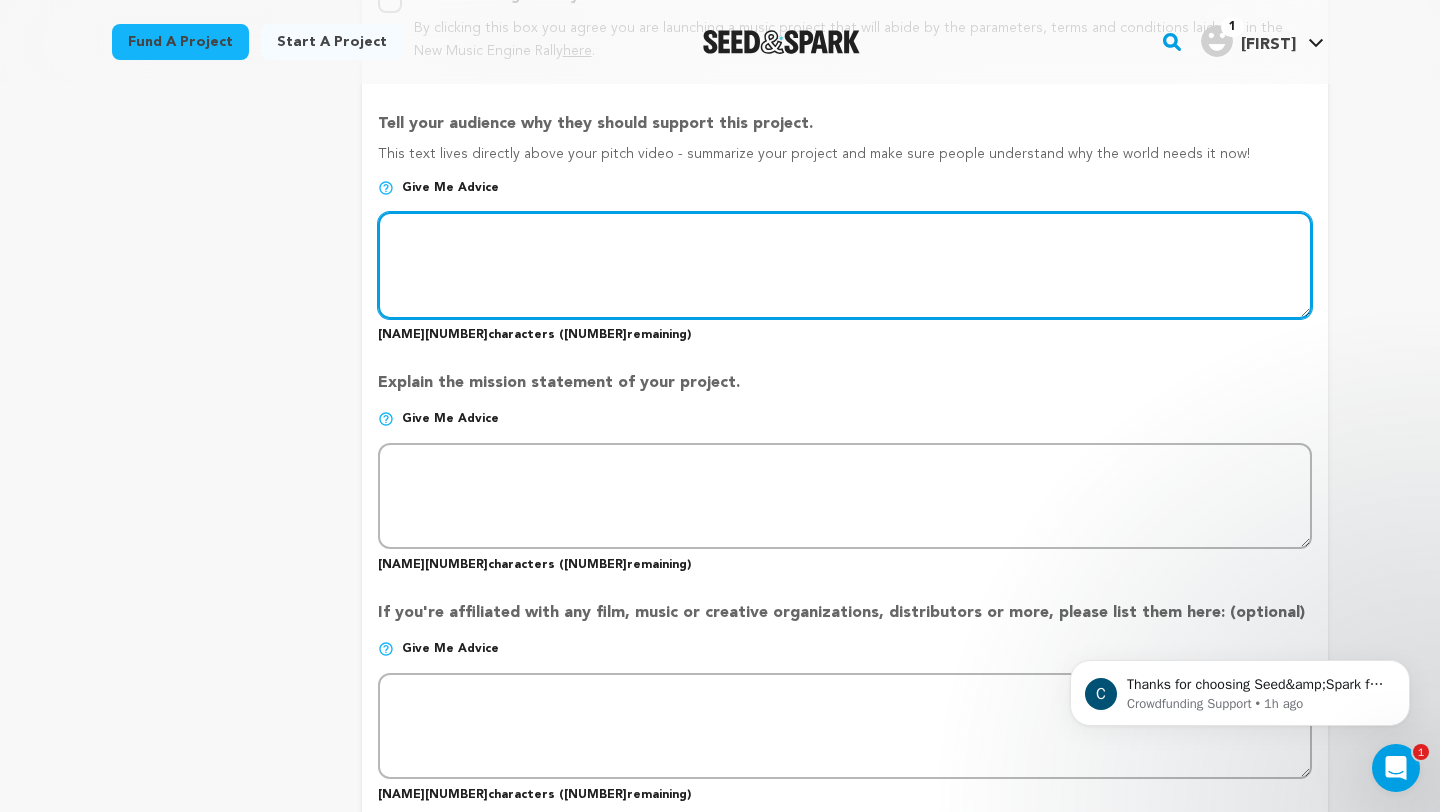 click at bounding box center (845, 265) 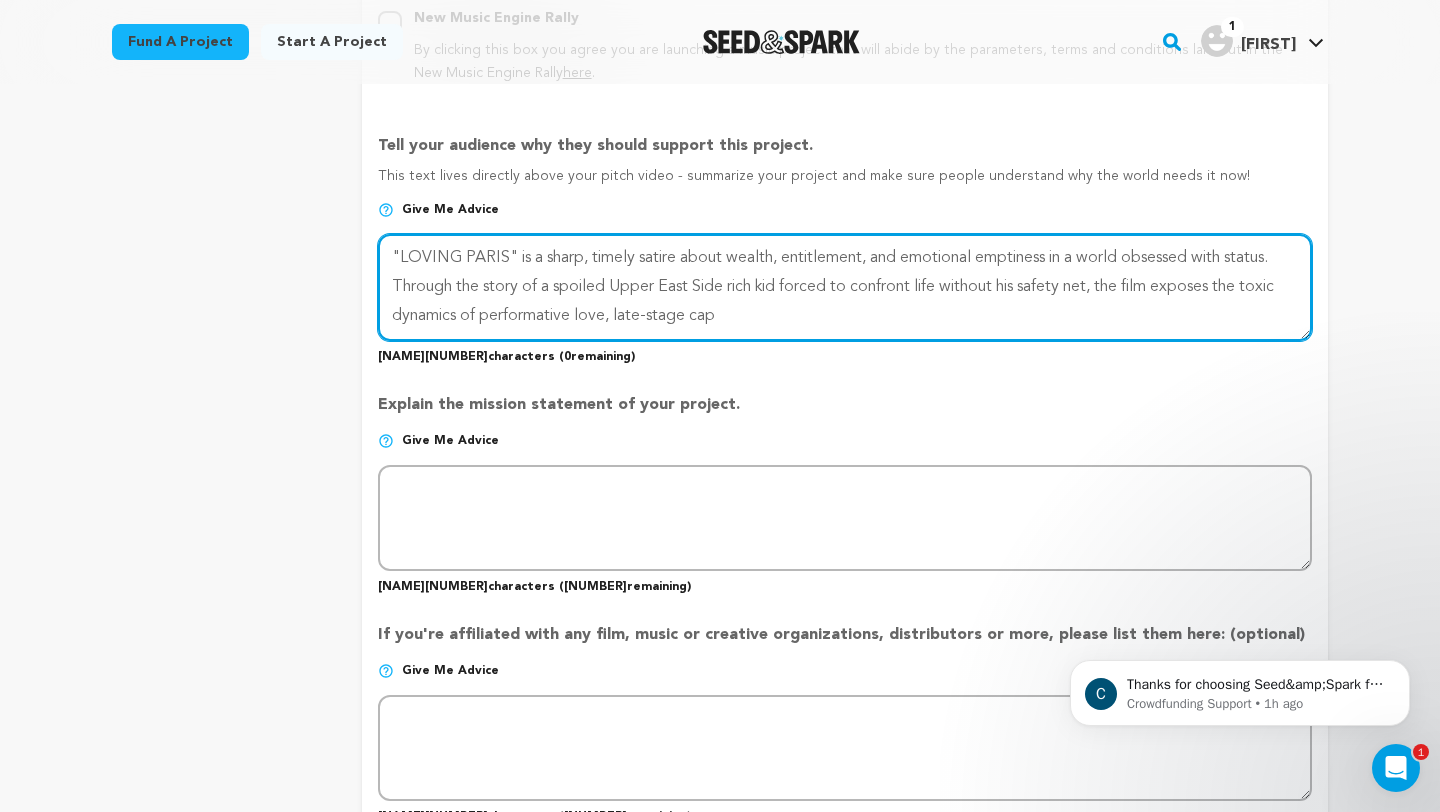 scroll, scrollTop: 1246, scrollLeft: 0, axis: vertical 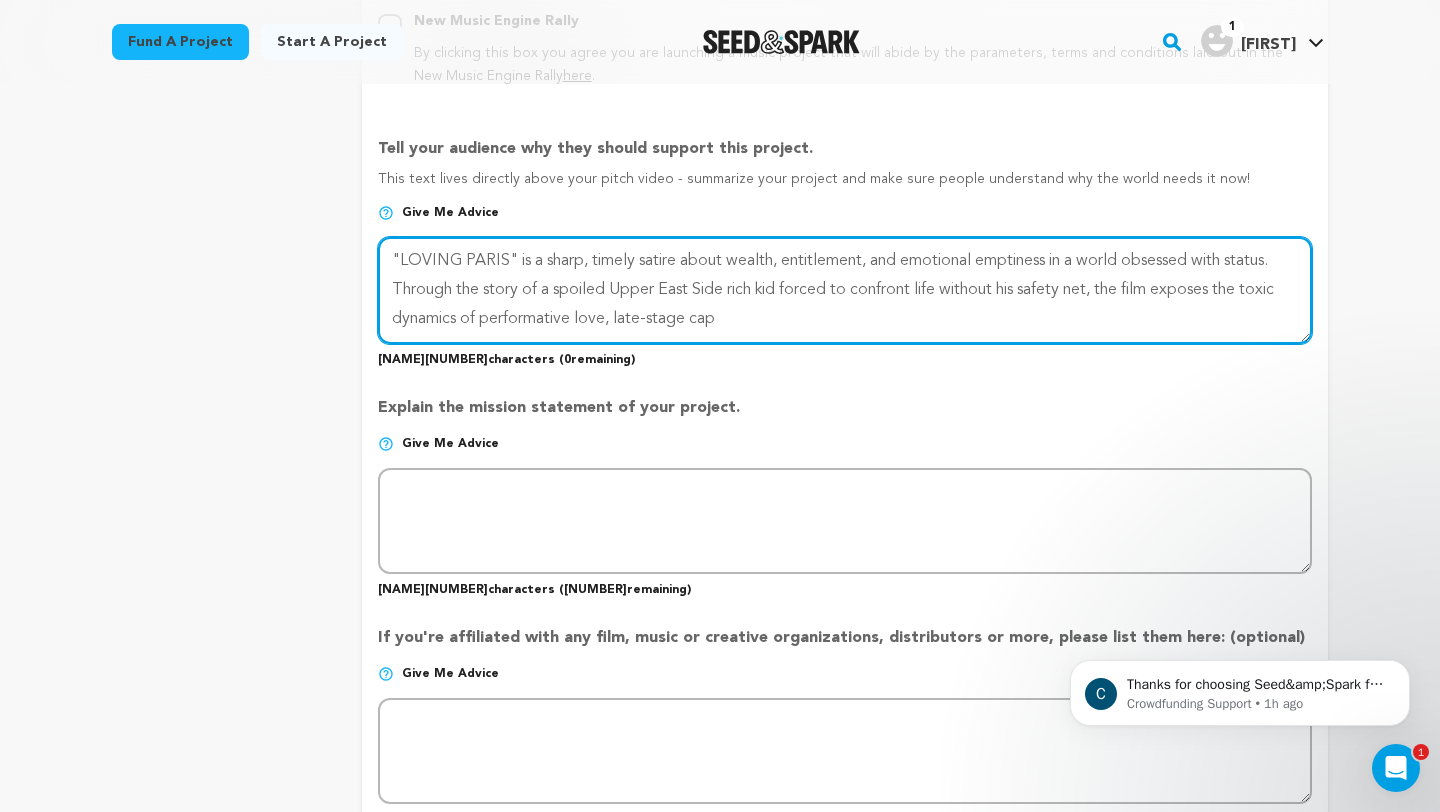 drag, startPoint x: 724, startPoint y: 314, endPoint x: 367, endPoint y: 224, distance: 368.1698 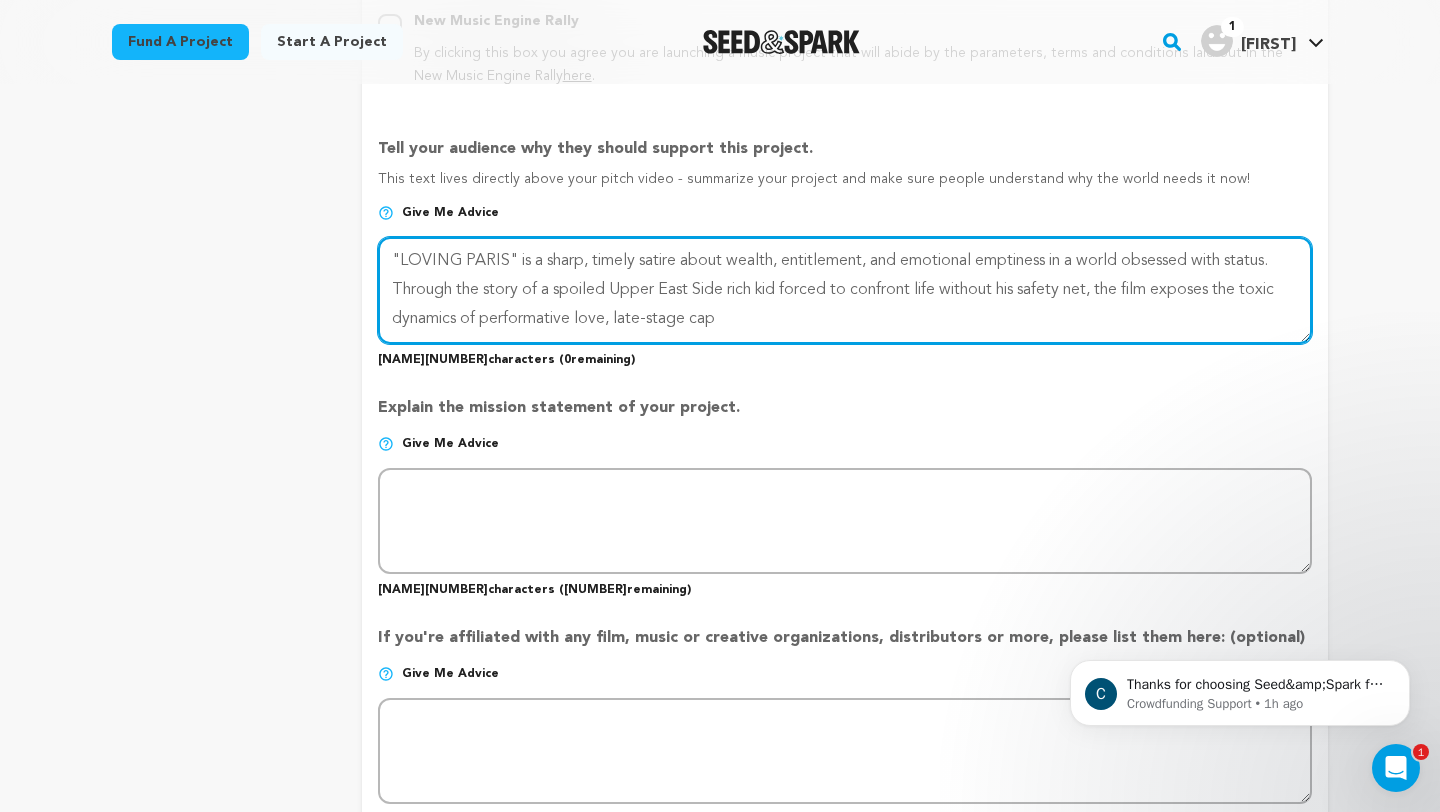 click on "Project Name
Project Name
Loving Paris
Project URL
Give me advice
Project URL
loving-paris
seedandspark.com/fund/loving-paris
Private Preview Link
(Copy Link)
Copy private preview link
Give me advice" at bounding box center (845, 177) 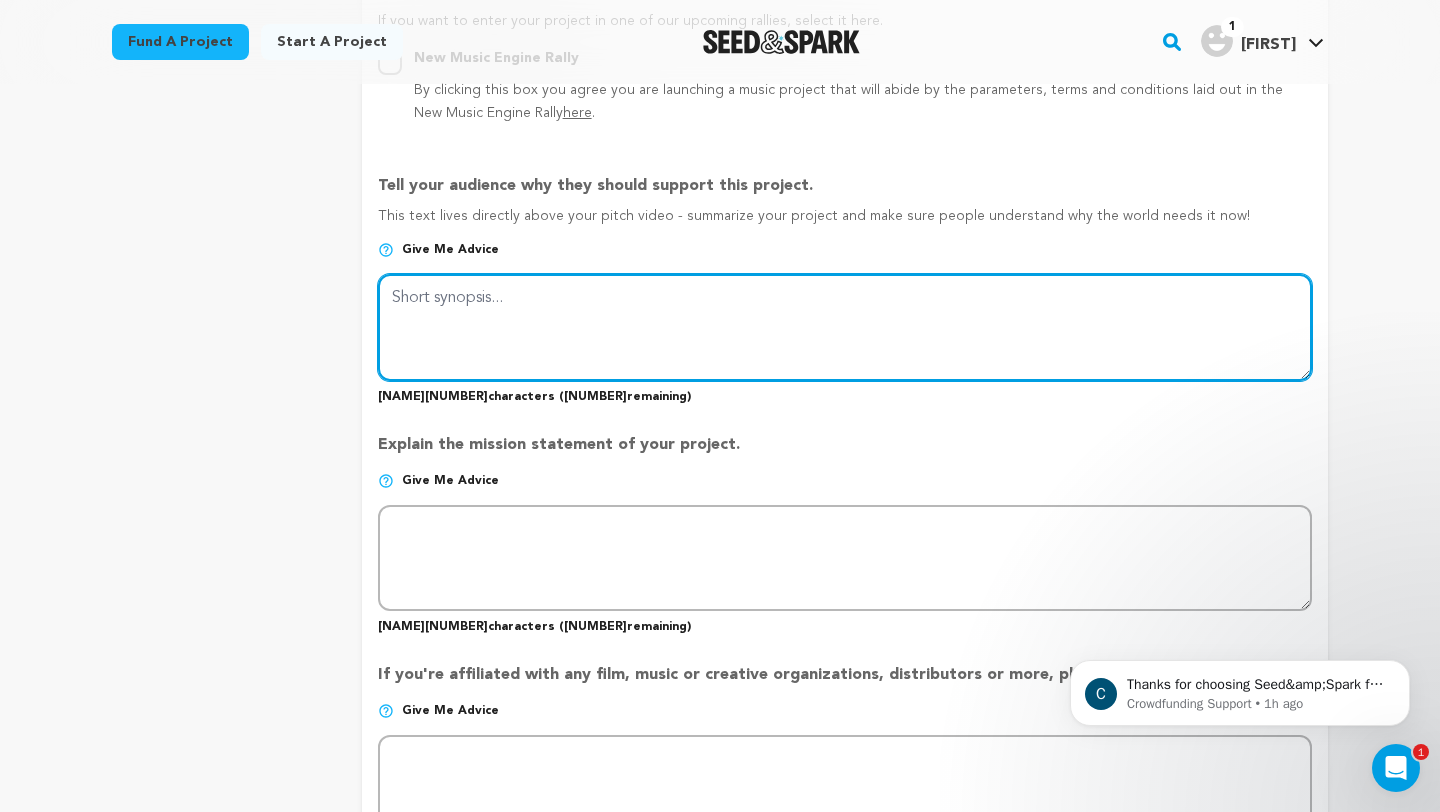scroll, scrollTop: 1206, scrollLeft: 0, axis: vertical 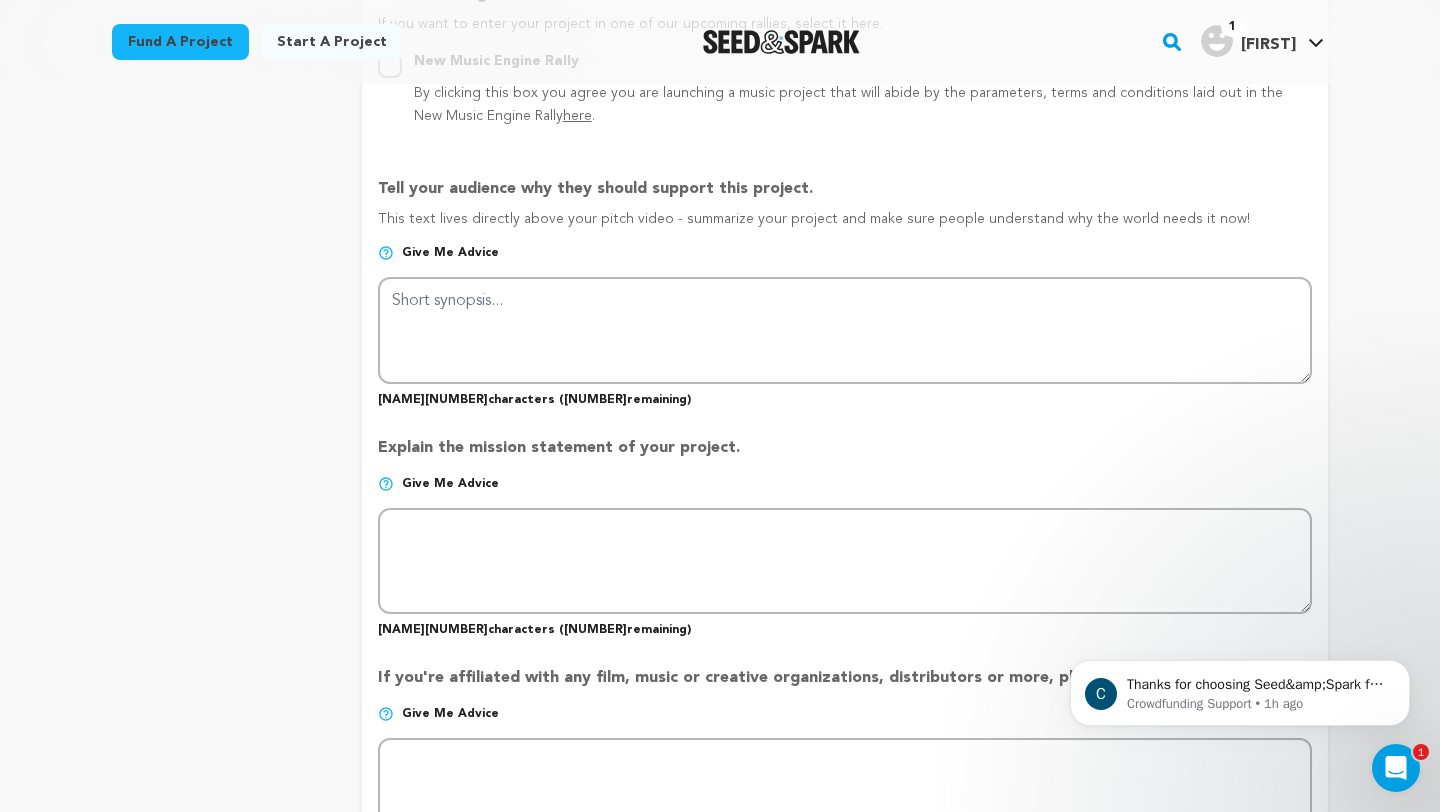 drag, startPoint x: 674, startPoint y: 220, endPoint x: 1284, endPoint y: 217, distance: 610.0074 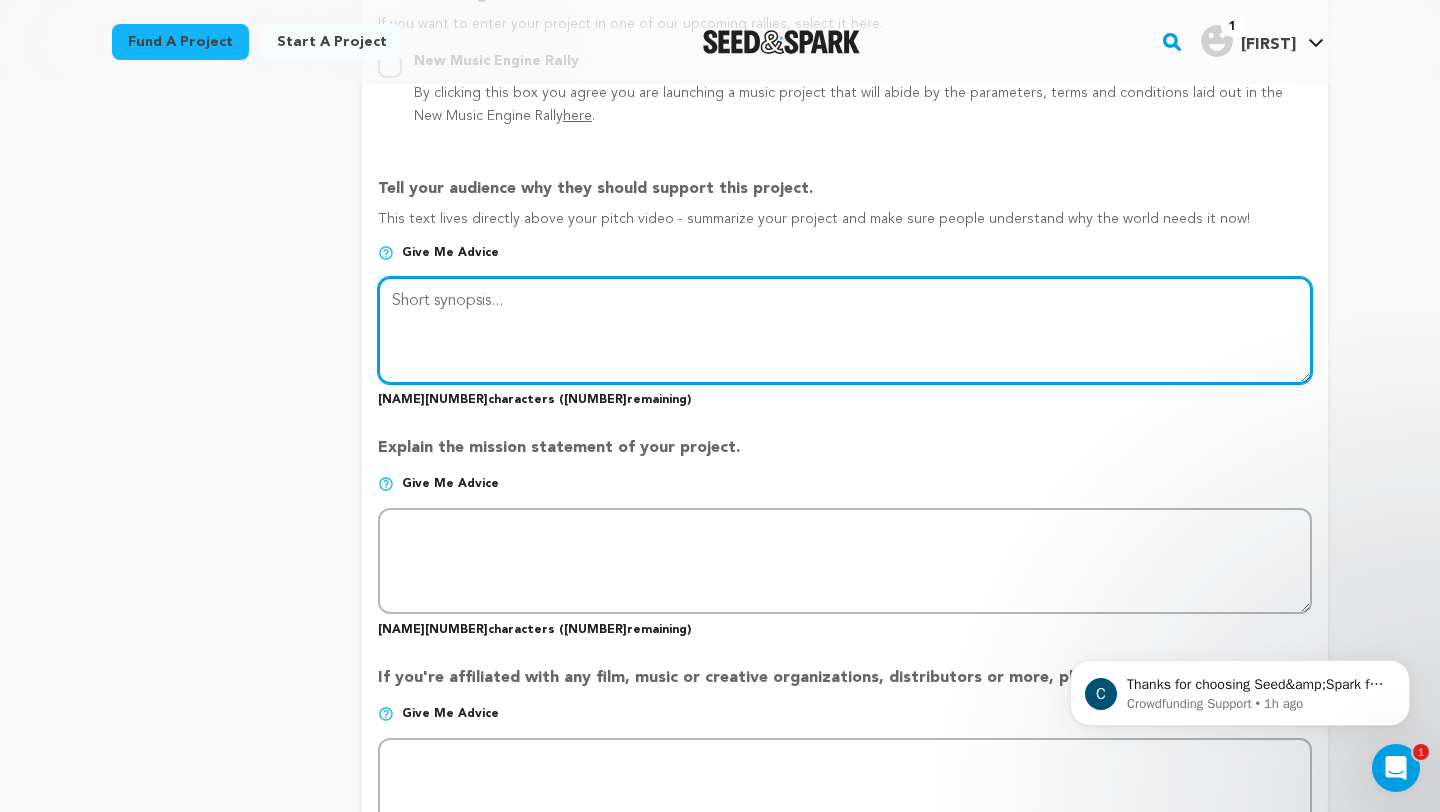 click at bounding box center (845, 330) 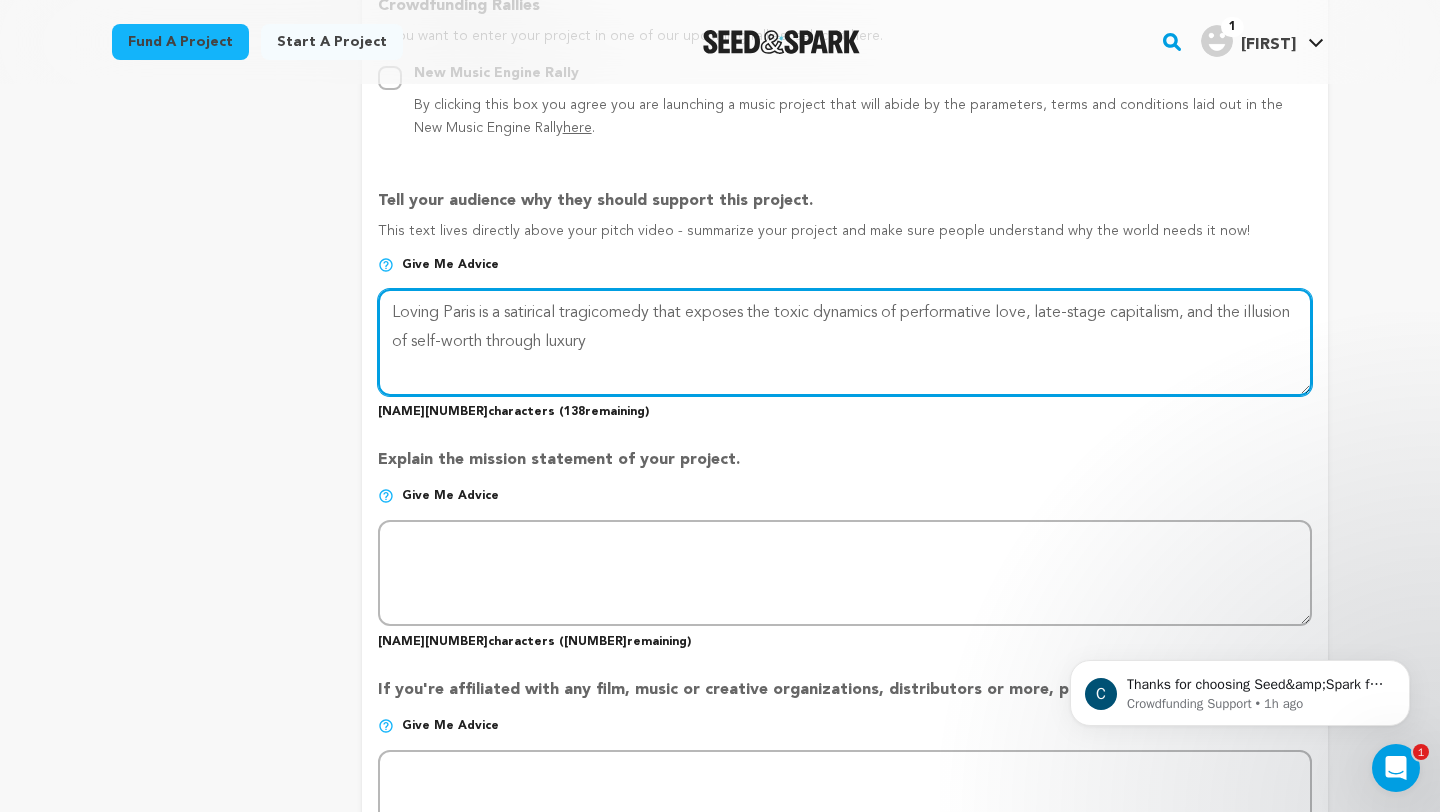 scroll, scrollTop: 1193, scrollLeft: 0, axis: vertical 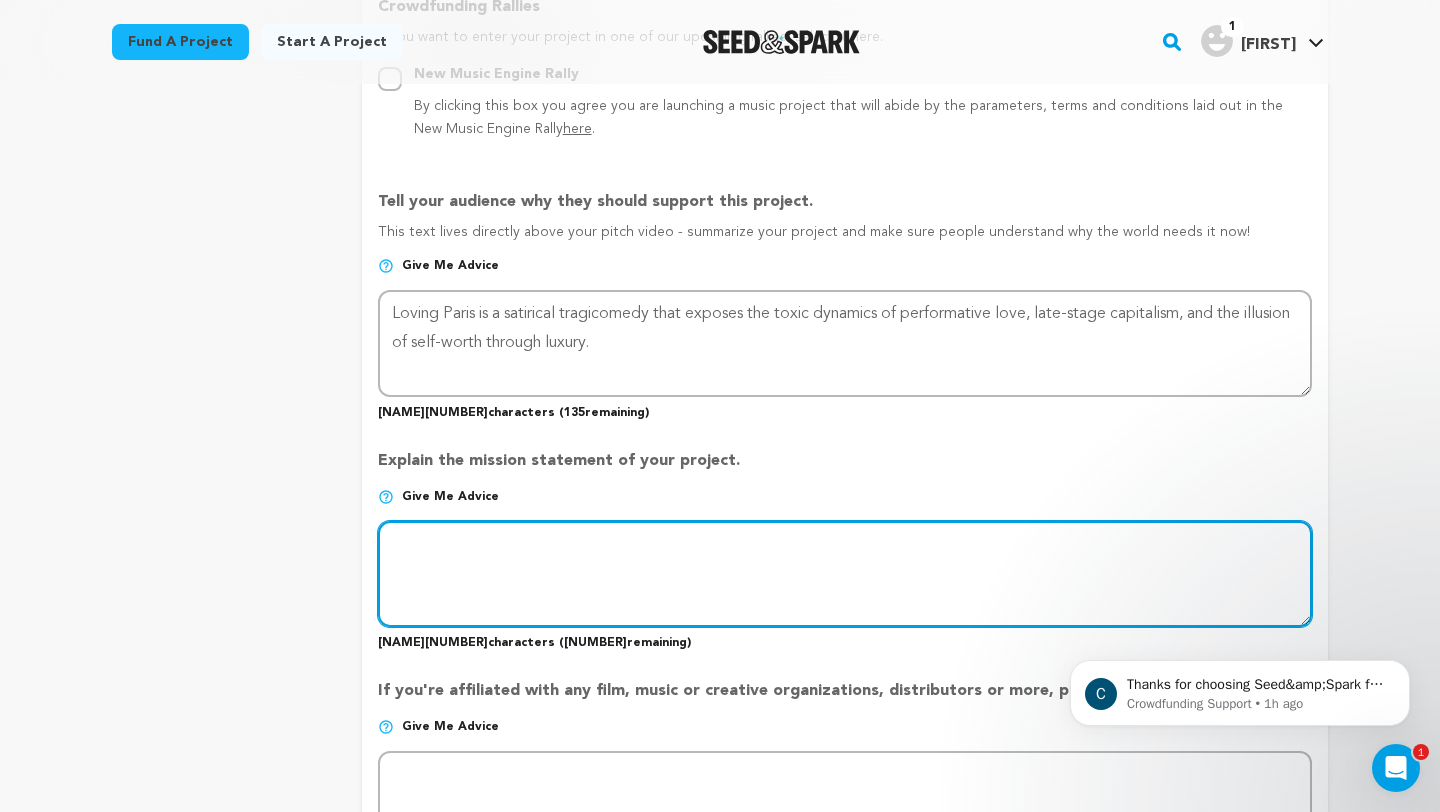click at bounding box center (845, 574) 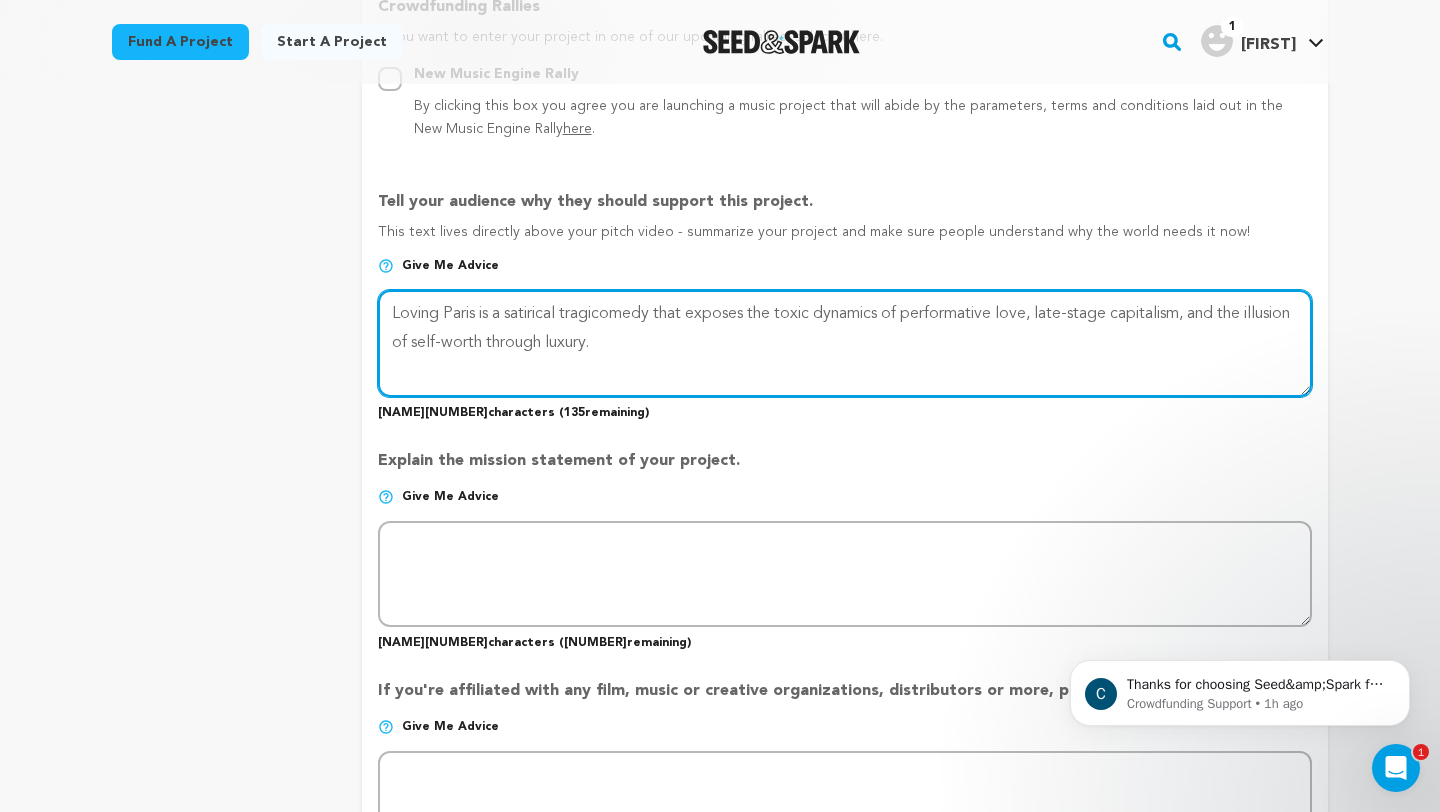 click at bounding box center (845, 343) 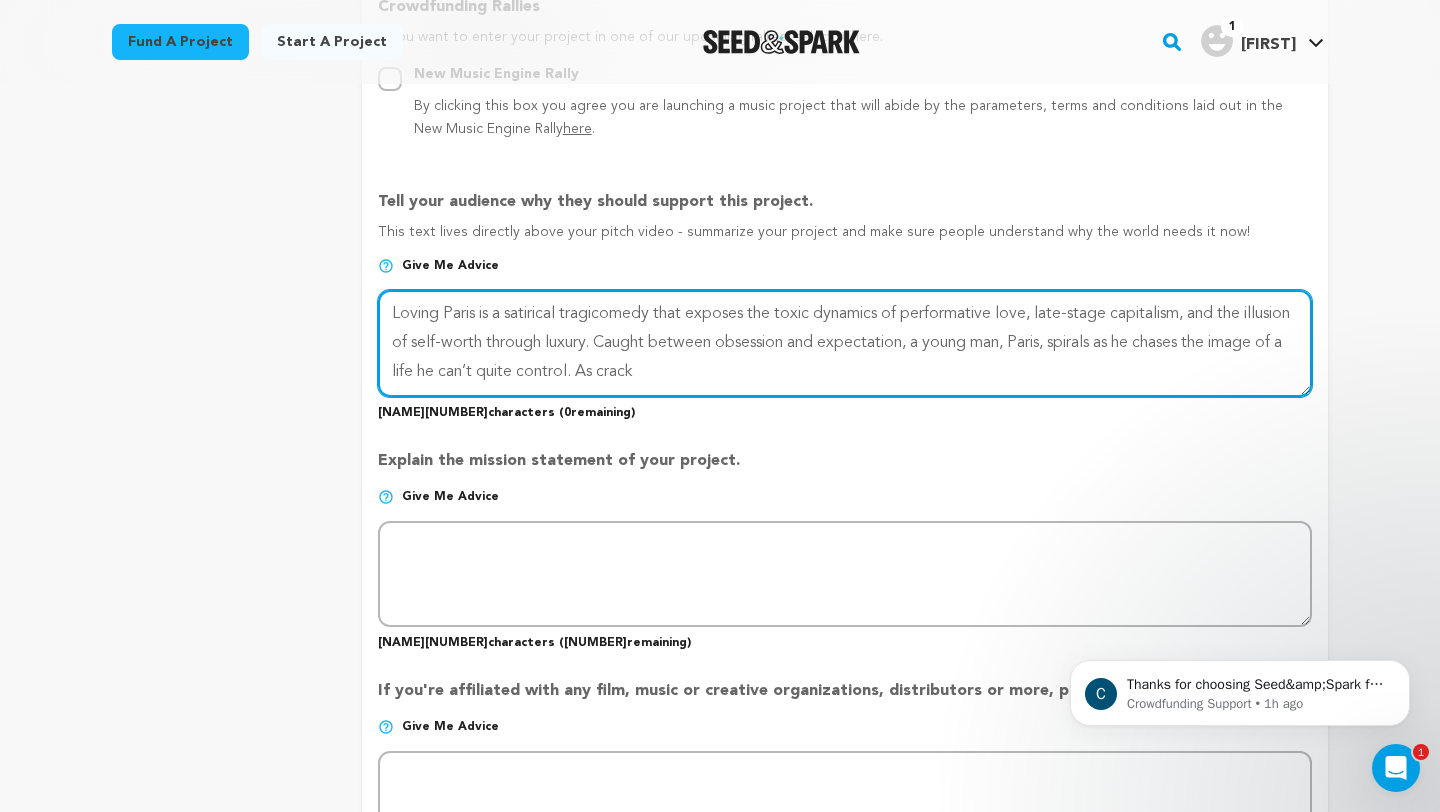 type on "Loving Paris is a satirical tragicomedy that exposes the toxic dynamics of performative love, late-stage capitalism, and the illusion of self-worth through luxury." 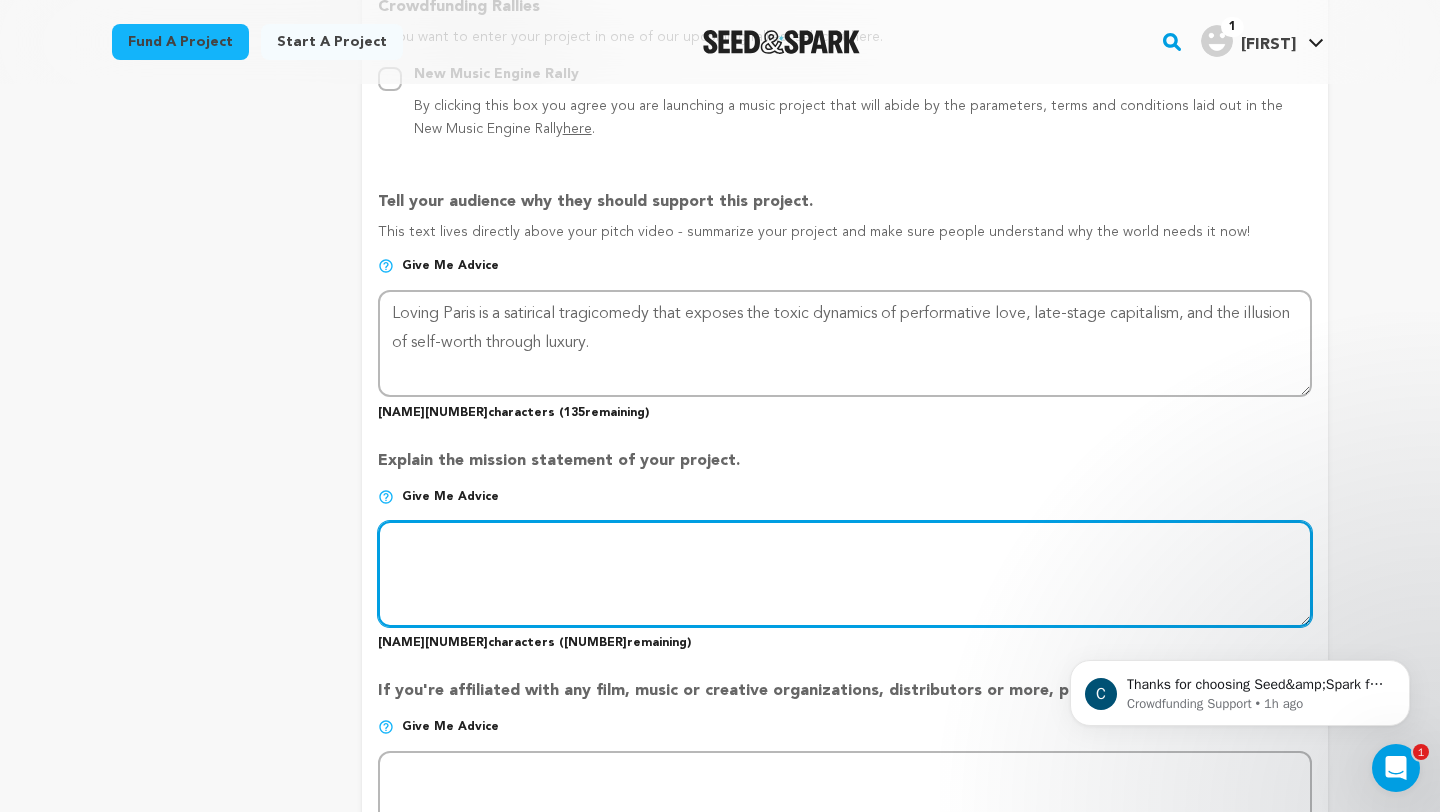 click at bounding box center (845, 574) 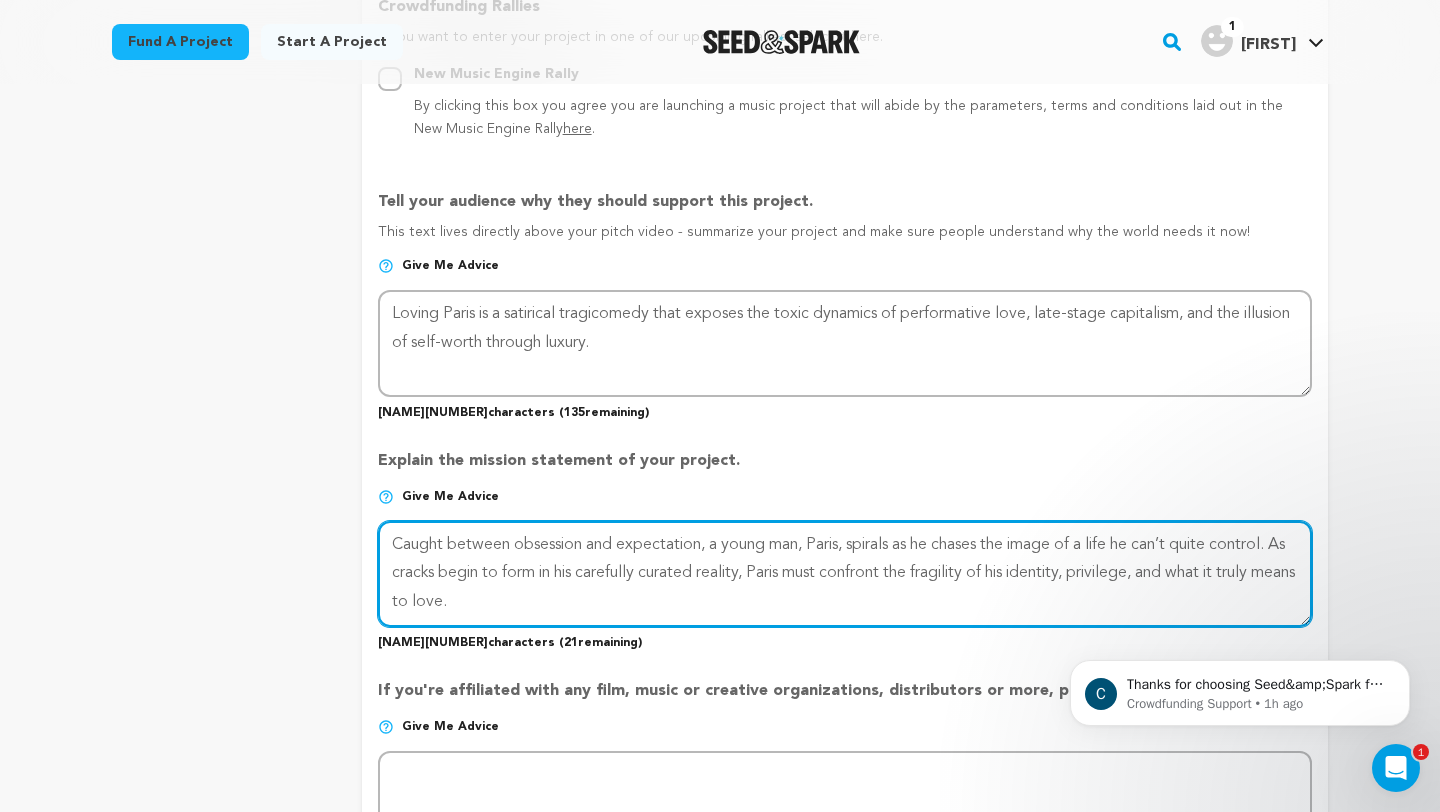 click at bounding box center [845, 574] 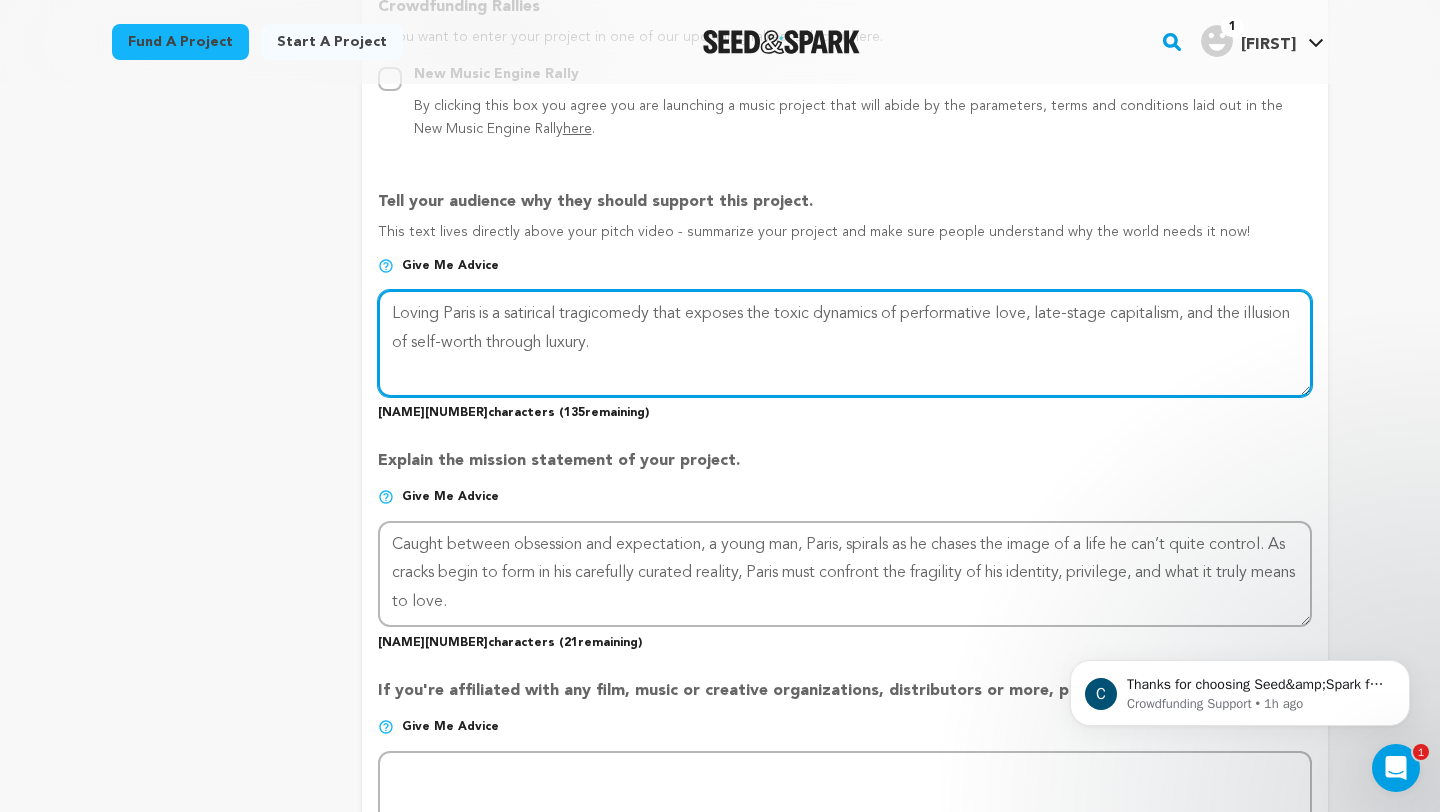 drag, startPoint x: 659, startPoint y: 343, endPoint x: 320, endPoint y: 319, distance: 339.8485 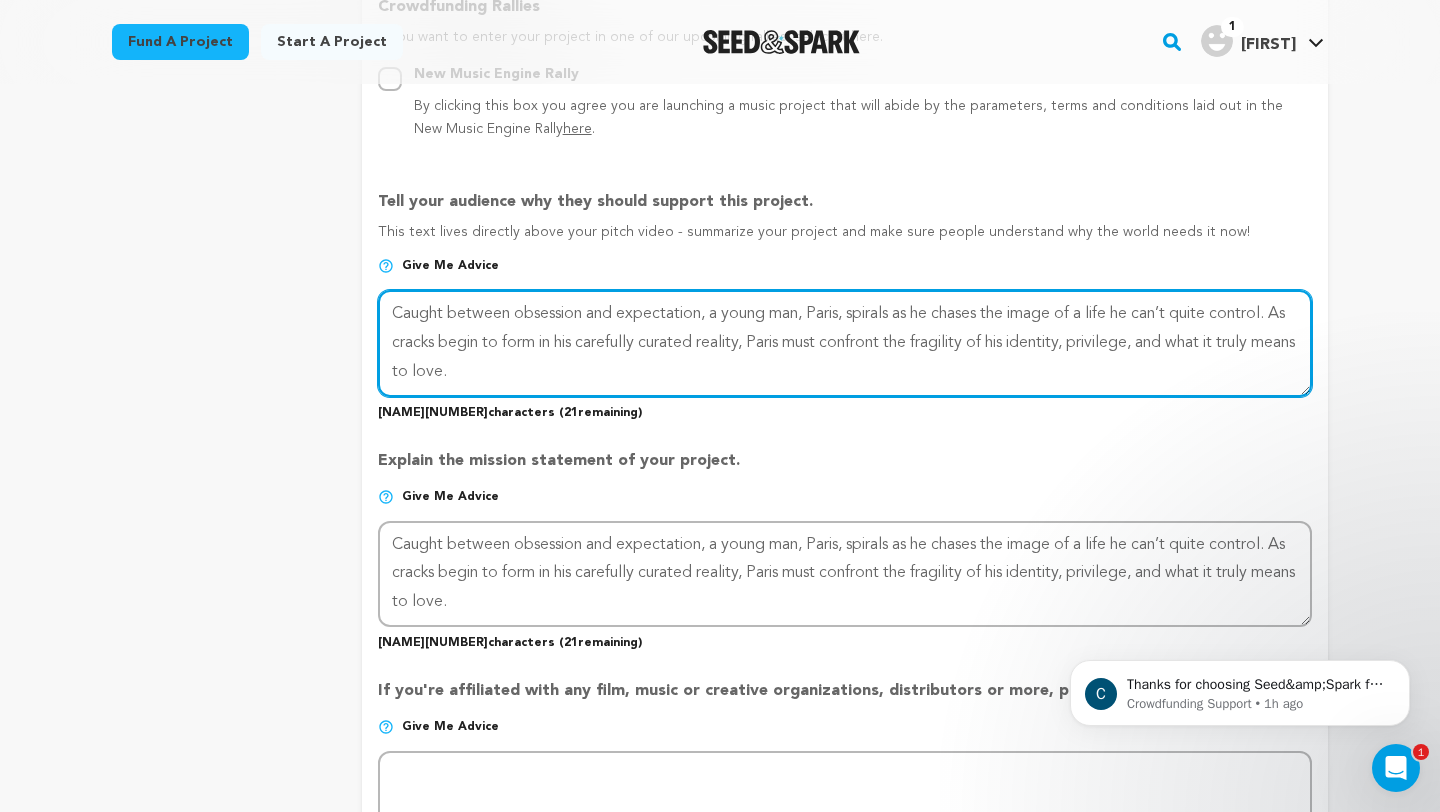 type on "Caught between obsession and expectation, a young man, Paris, spirals as he chases the image of a life he can’t quite control. As cracks begin to form in his carefully curated reality, Paris must confront the fragility of his identity, privilege, and what it truly means to love." 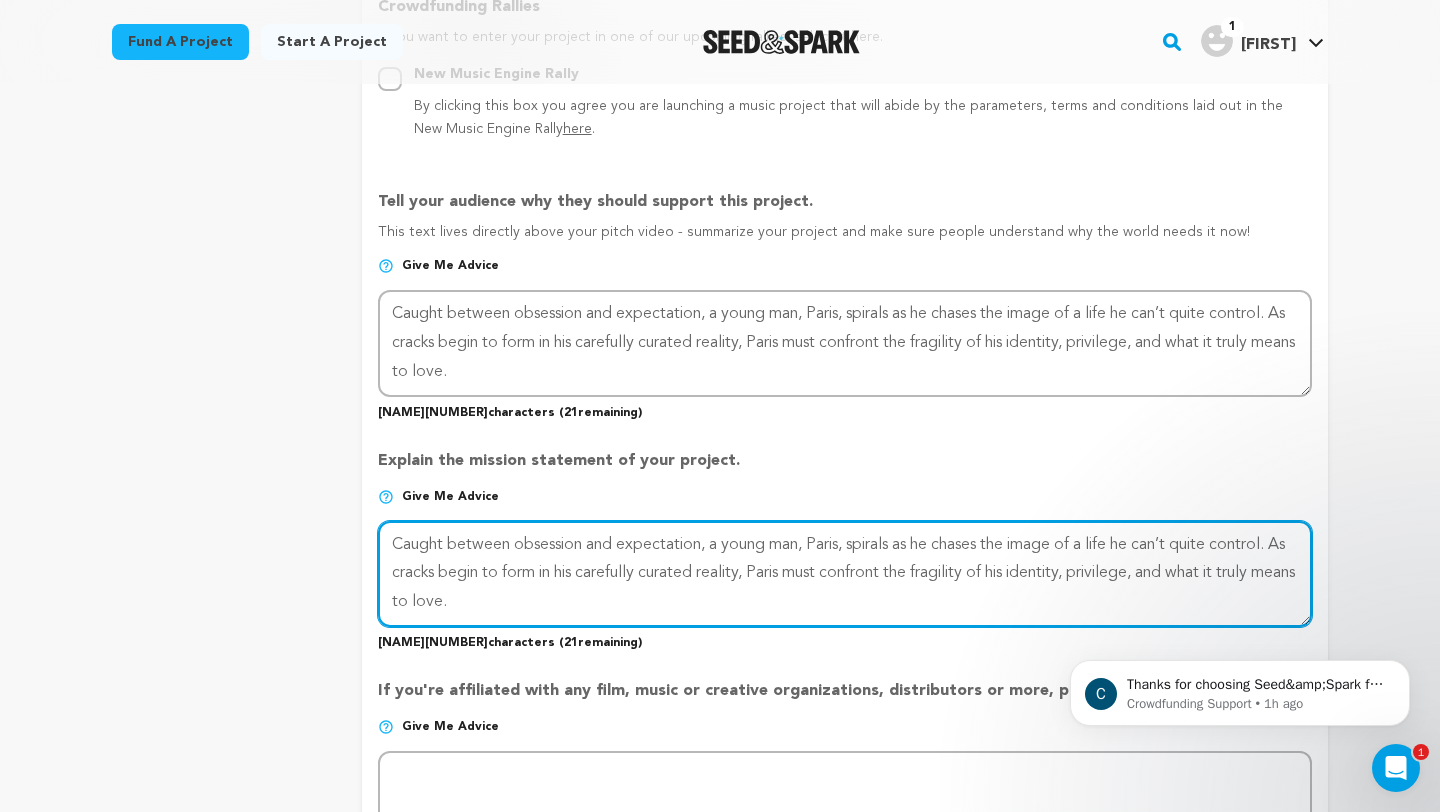 drag, startPoint x: 500, startPoint y: 605, endPoint x: 370, endPoint y: 526, distance: 152.12166 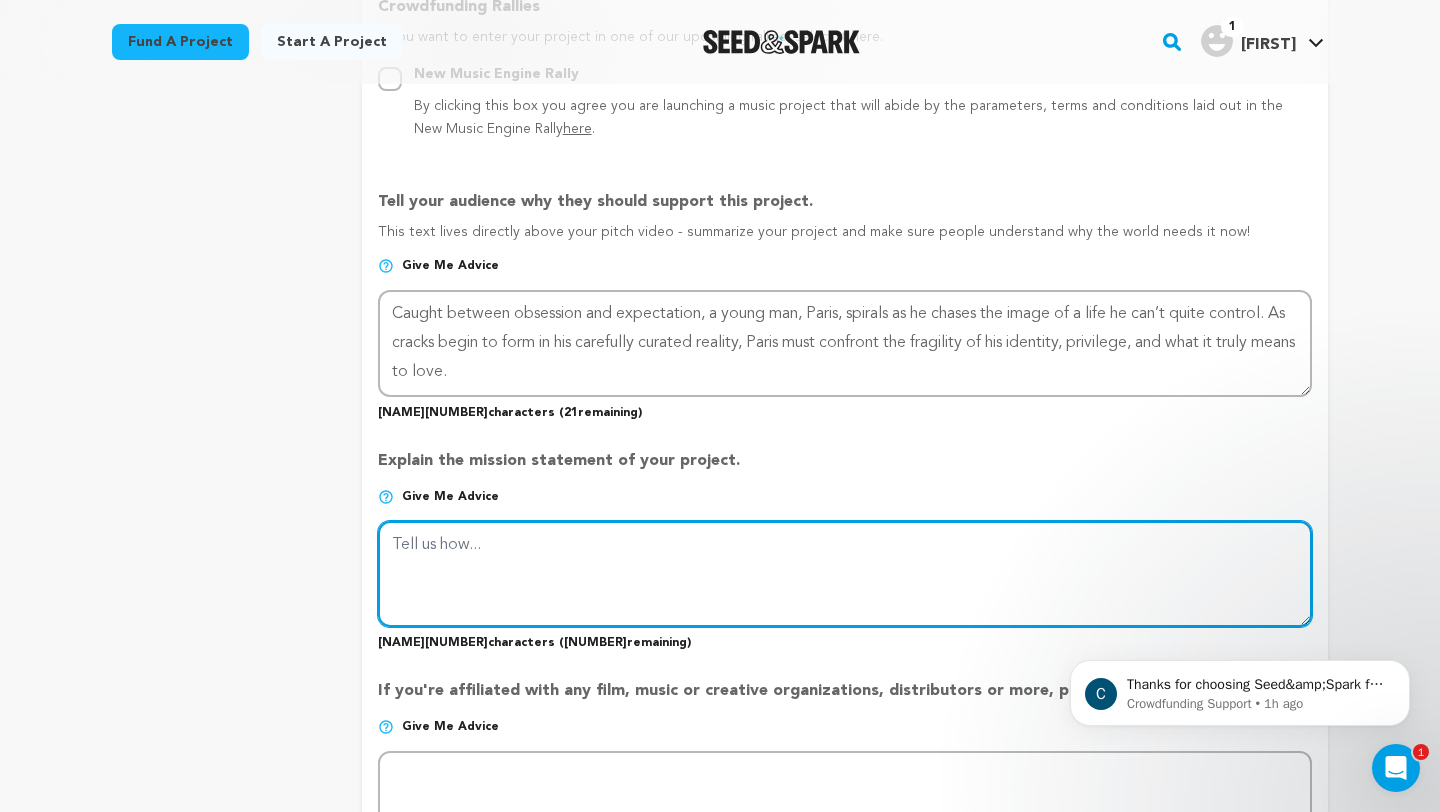 click at bounding box center (845, 574) 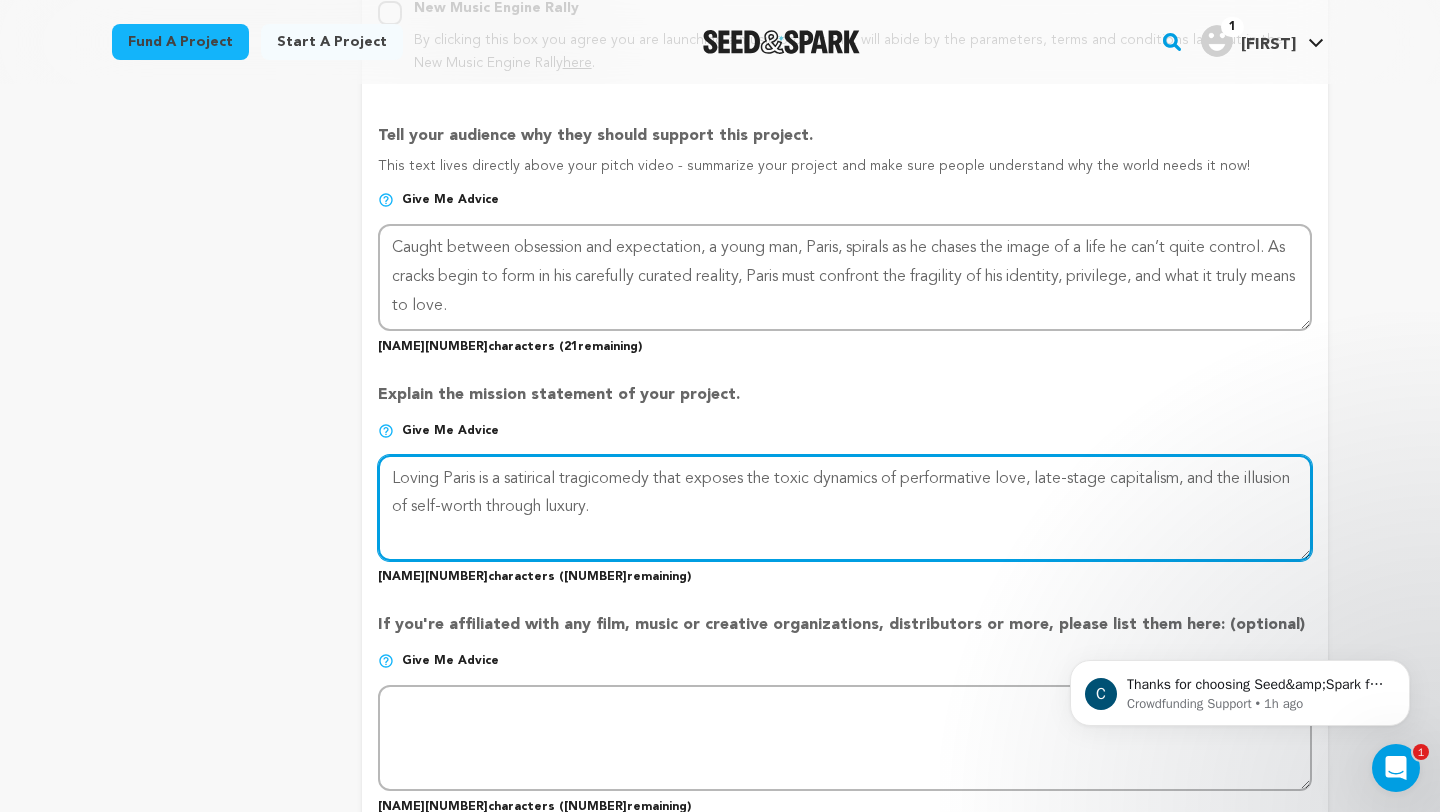 scroll, scrollTop: 1260, scrollLeft: 0, axis: vertical 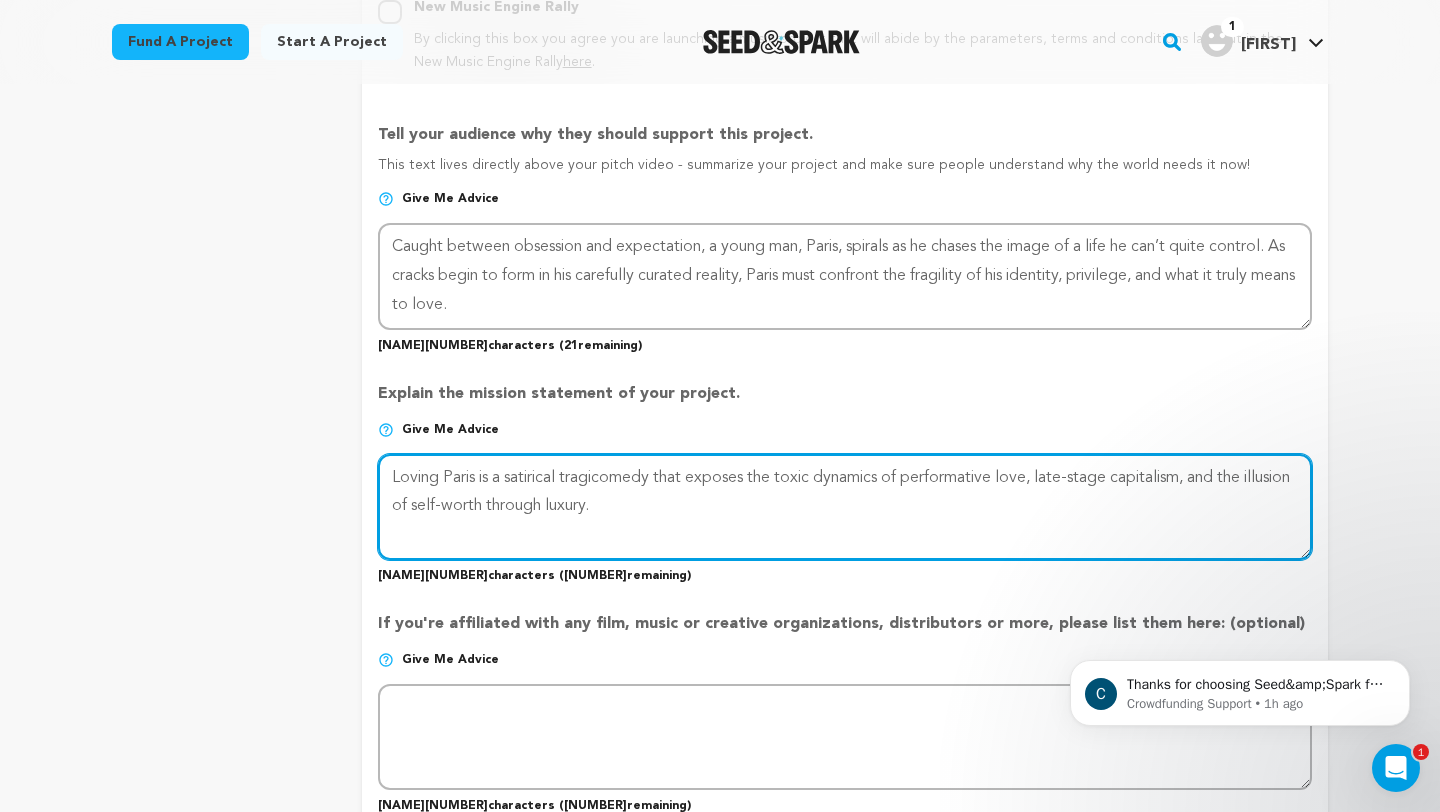 type on "Loving Paris is a satirical tragicomedy that exposes the toxic dynamics of performative love, late-stage capitalism, and the illusion of self-worth through luxury." 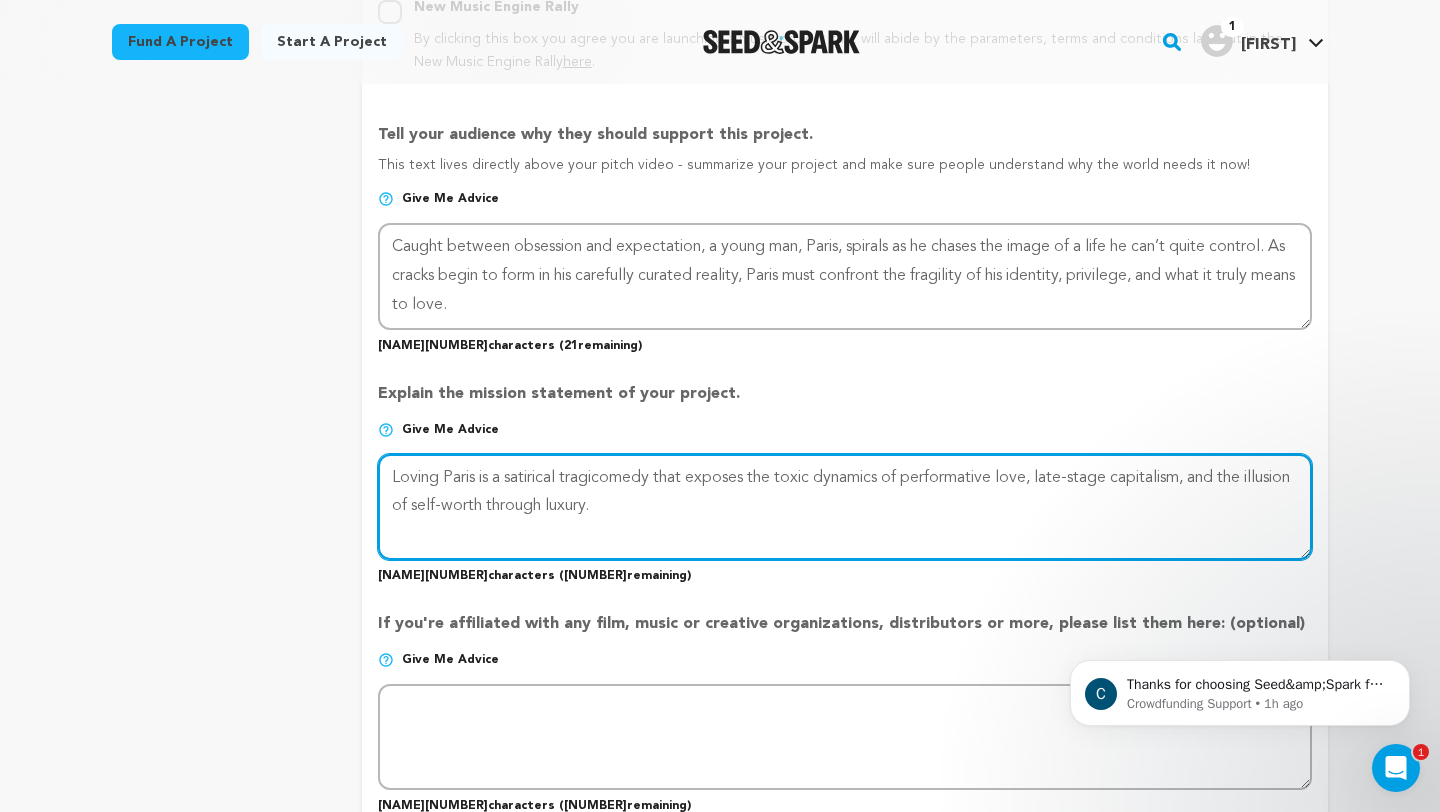 click at bounding box center (845, 507) 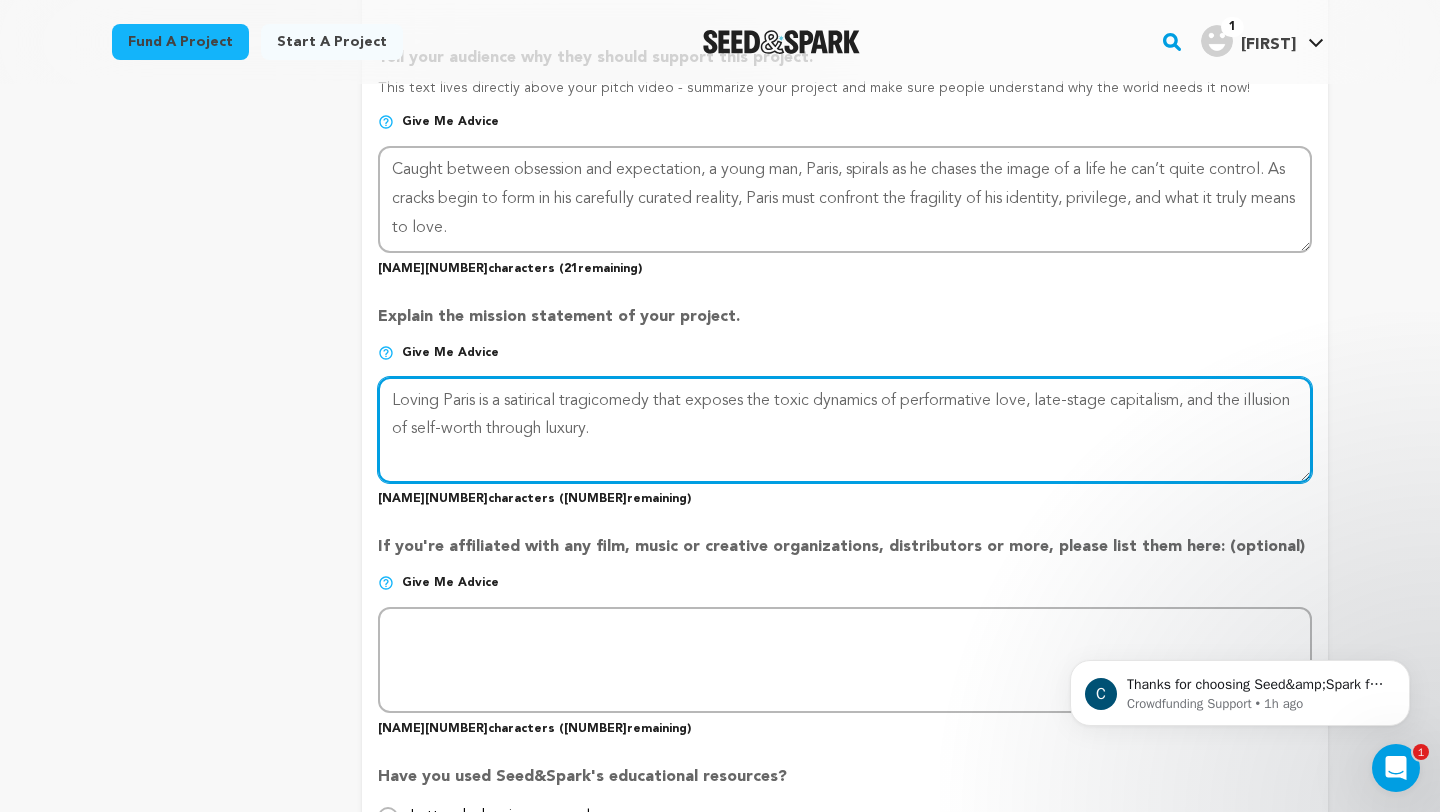 scroll, scrollTop: 1345, scrollLeft: 0, axis: vertical 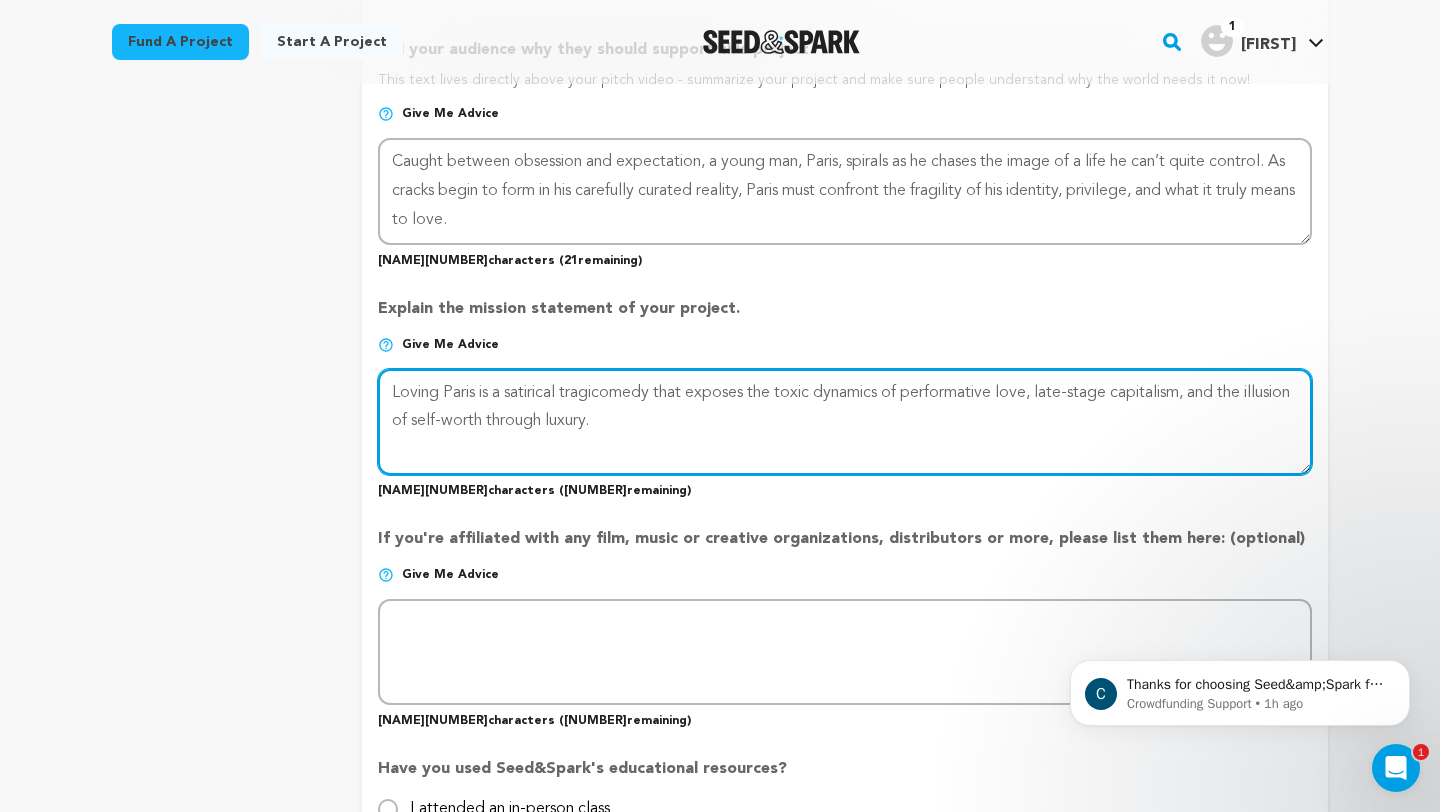 click at bounding box center [845, 422] 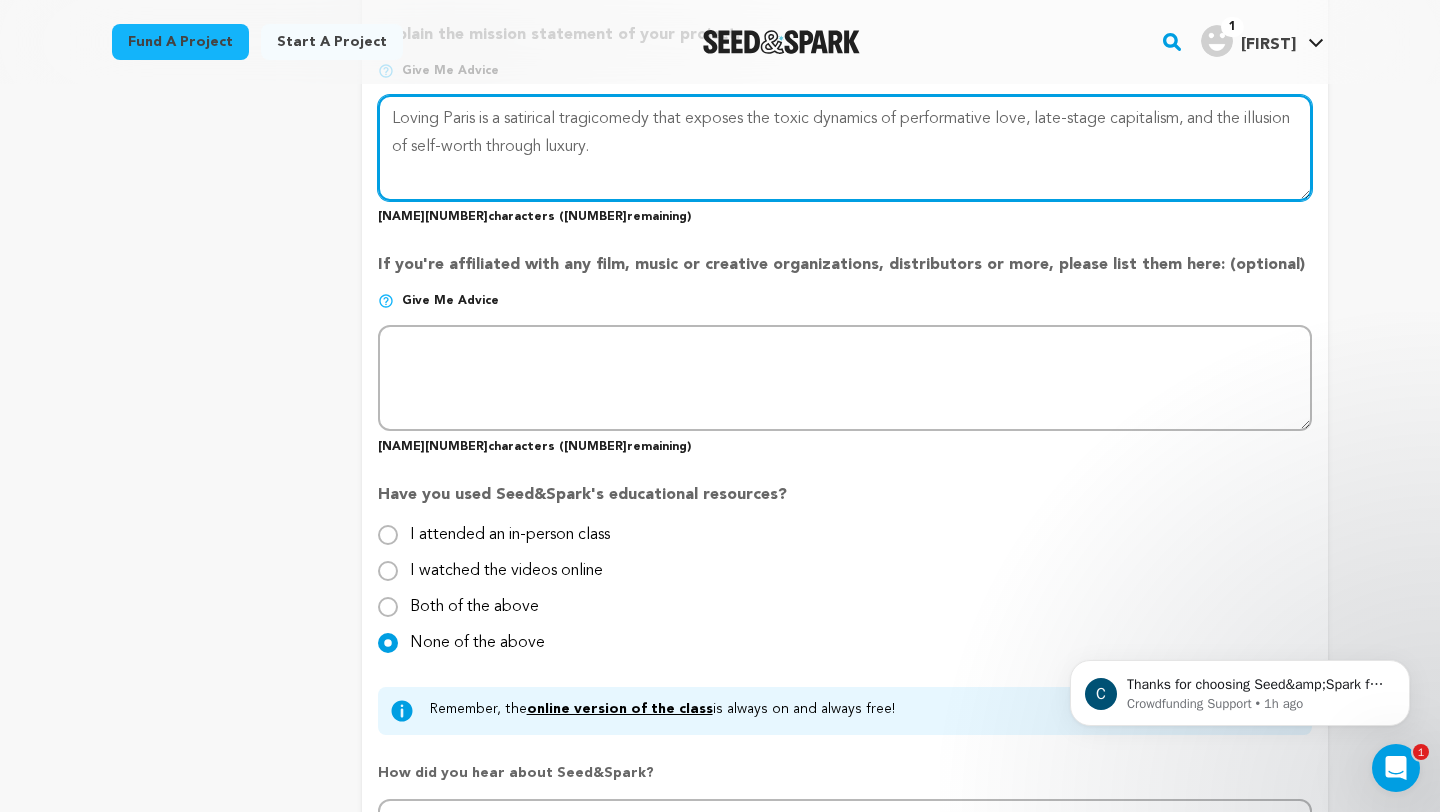 scroll, scrollTop: 1605, scrollLeft: 0, axis: vertical 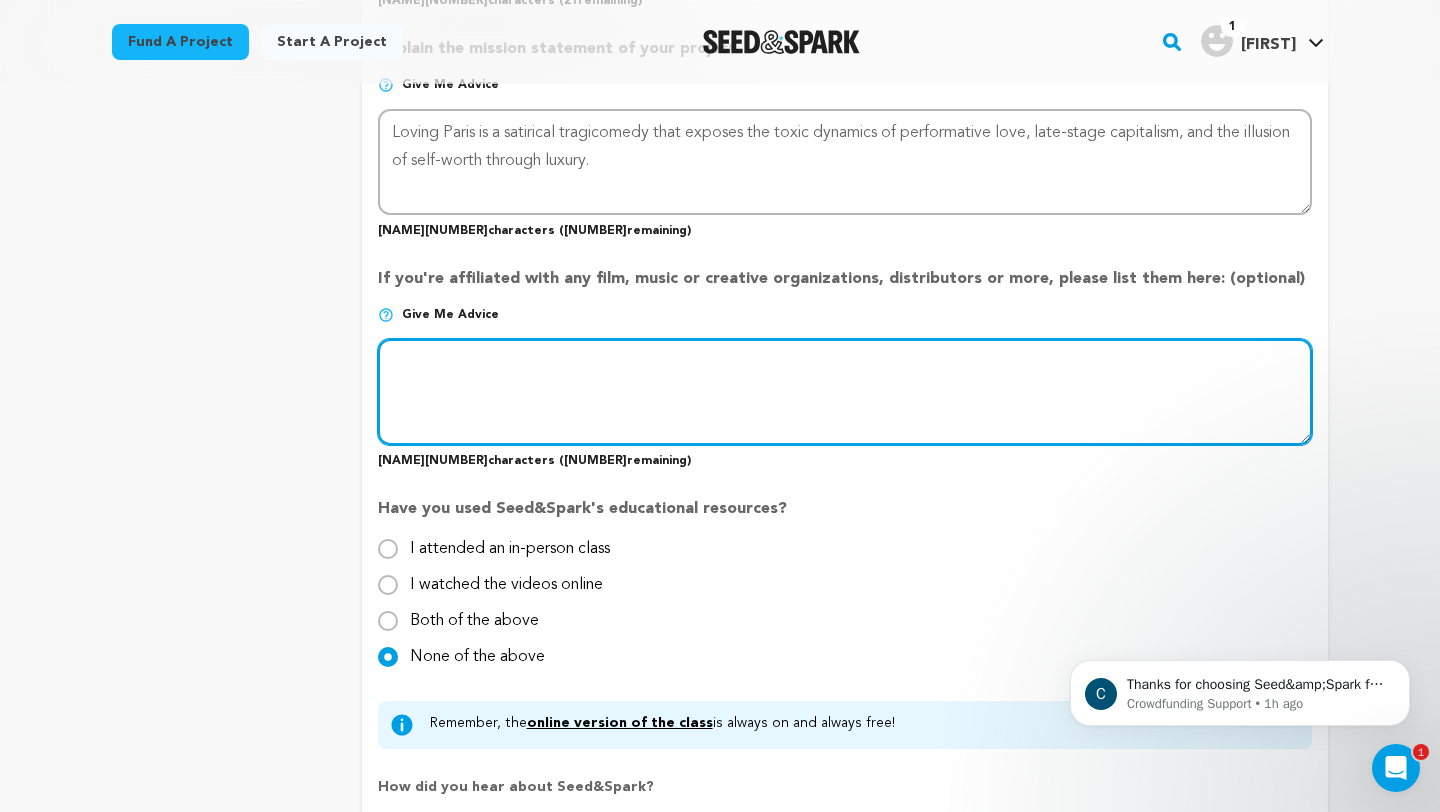 click at bounding box center (845, 392) 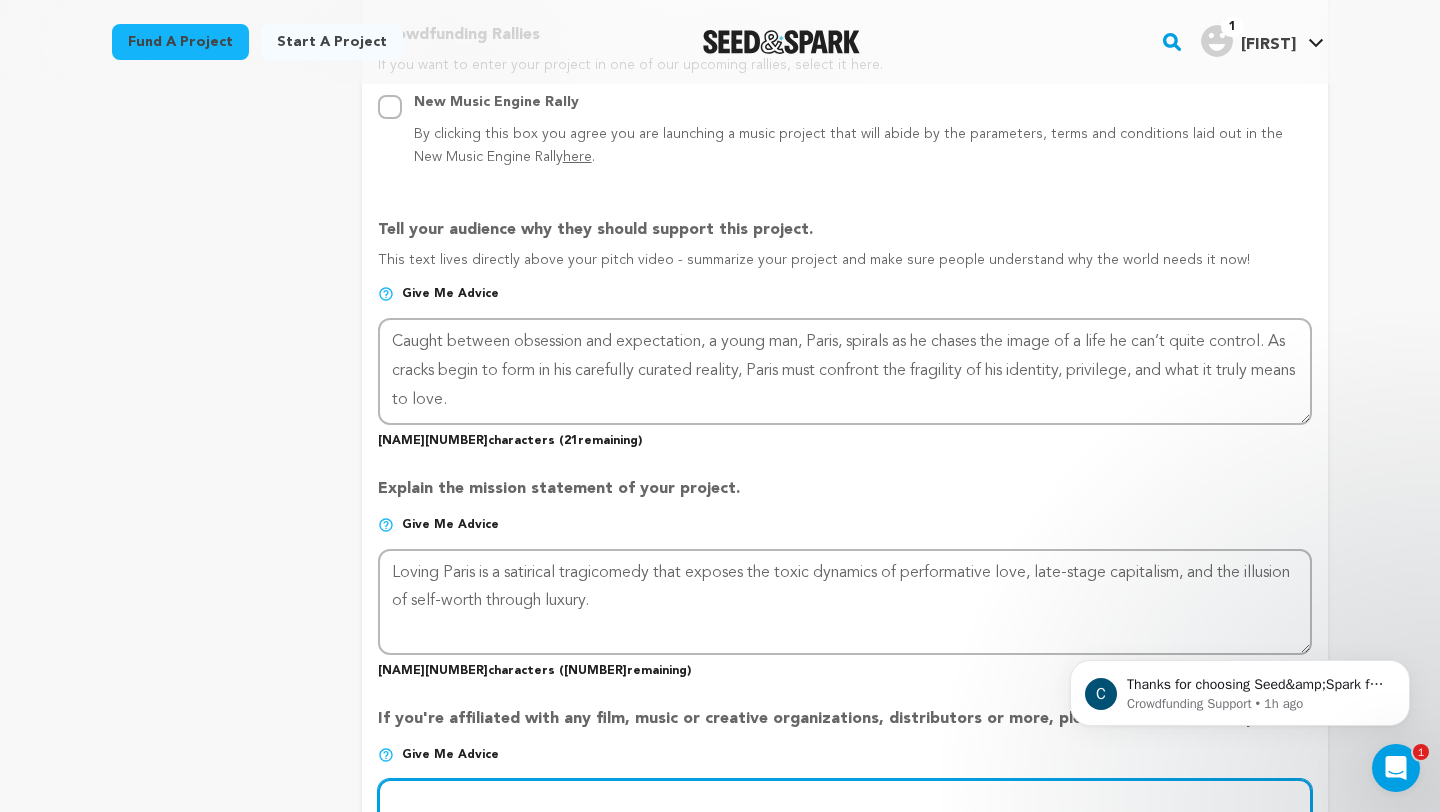 scroll, scrollTop: 1167, scrollLeft: 0, axis: vertical 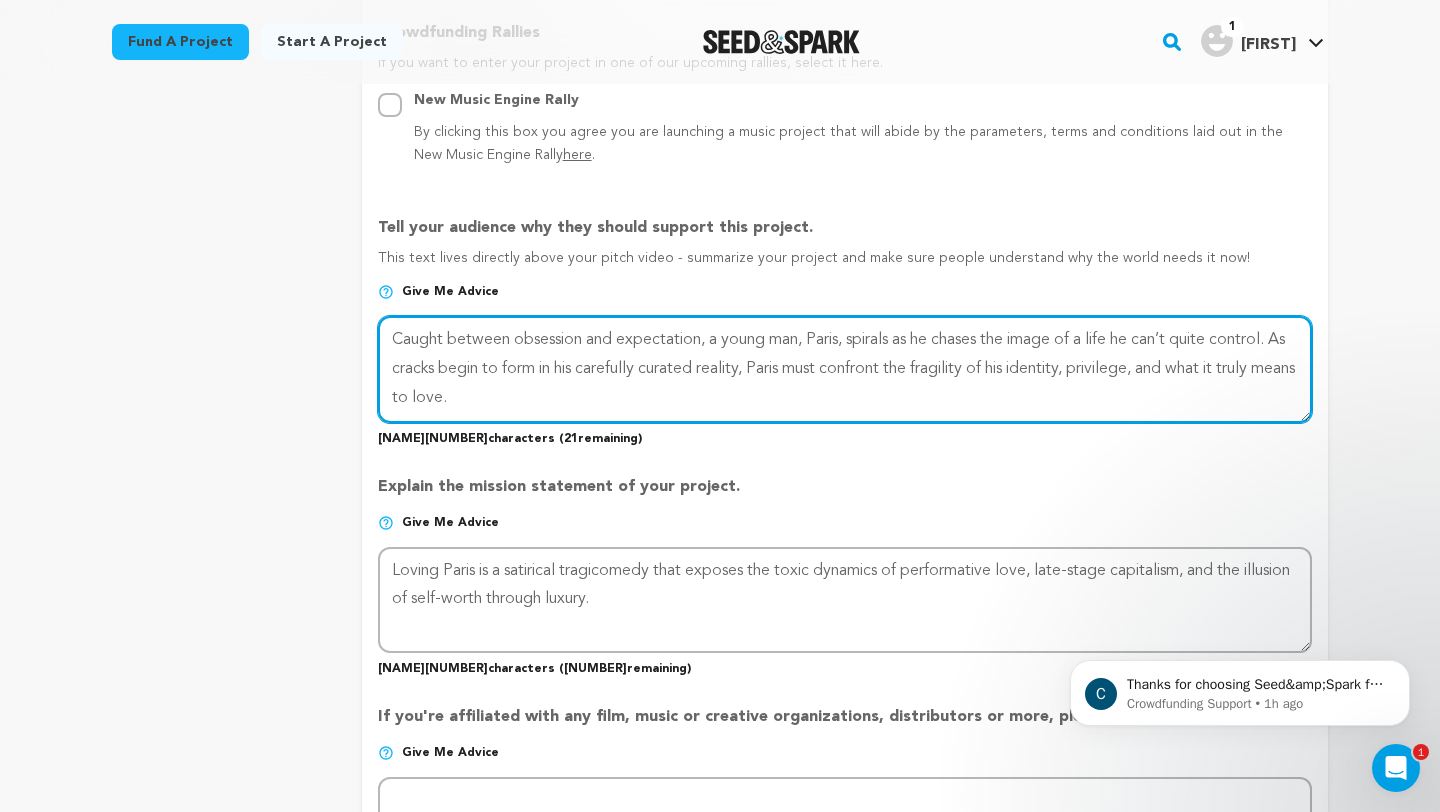 drag, startPoint x: 506, startPoint y: 401, endPoint x: 318, endPoint y: 331, distance: 200.60907 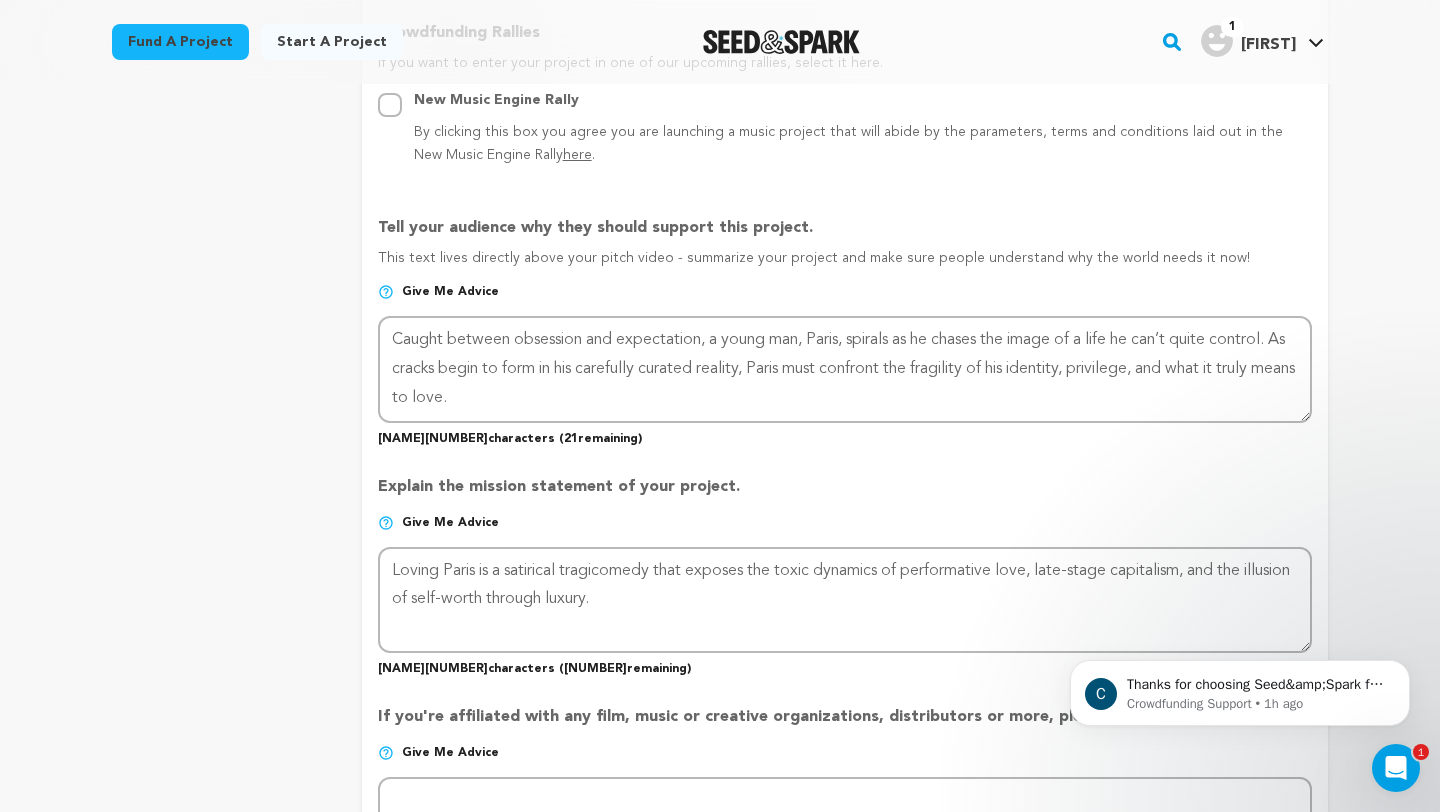click on "Explain the mission statement of your project.
Give me advice
Max  300  characters
( [NUMBER]  remaining)" at bounding box center [845, 568] 